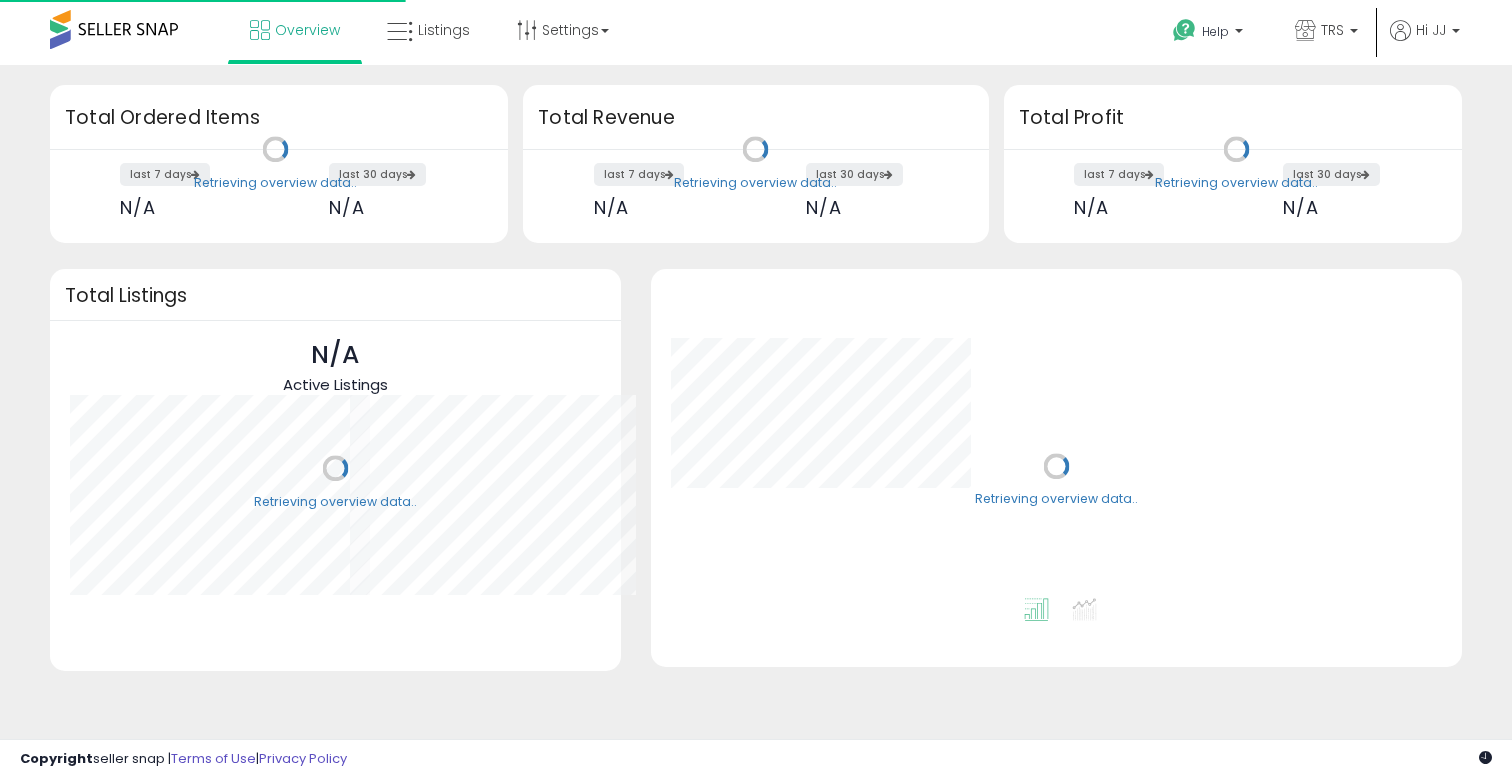 scroll, scrollTop: 0, scrollLeft: 0, axis: both 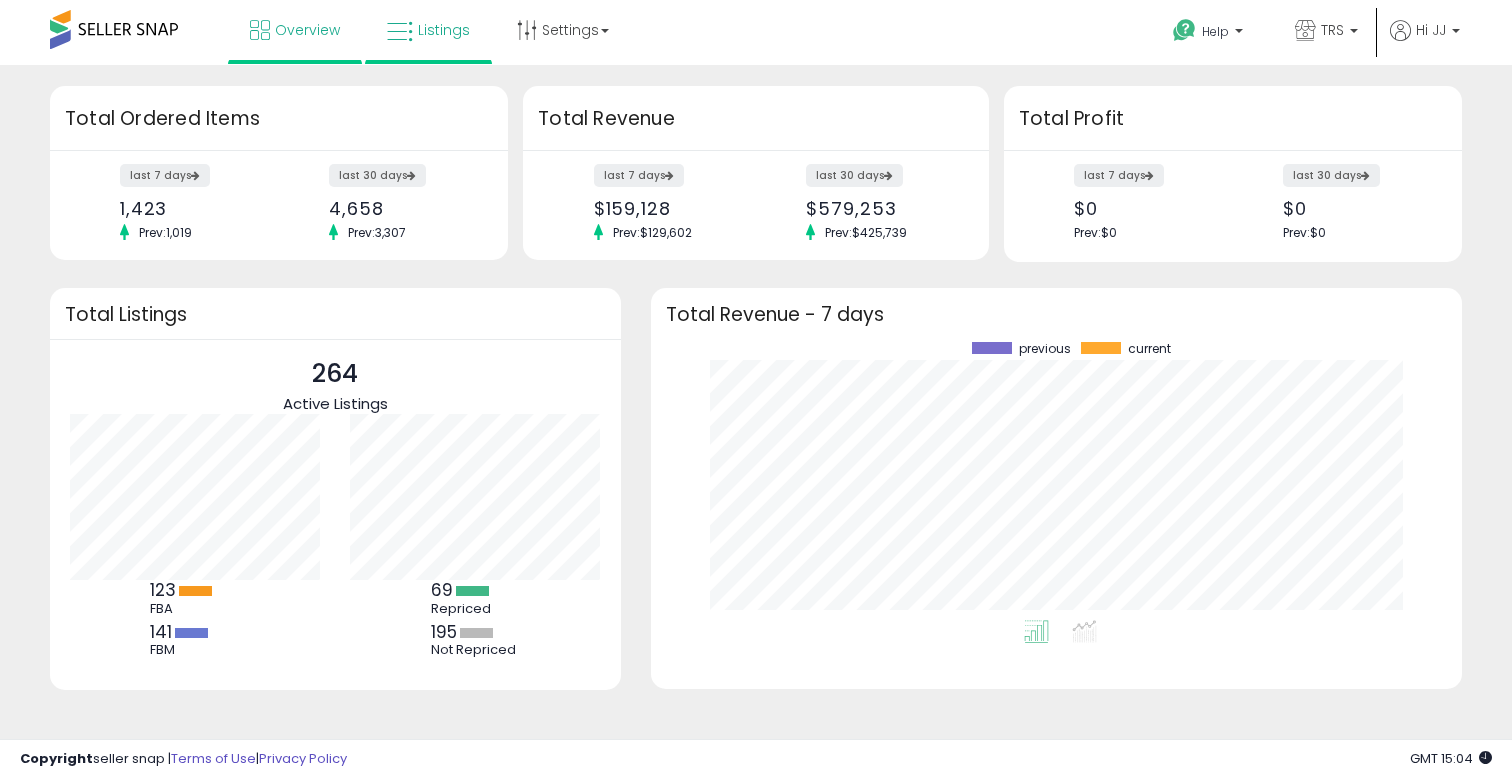 click on "Listings" at bounding box center [428, 30] 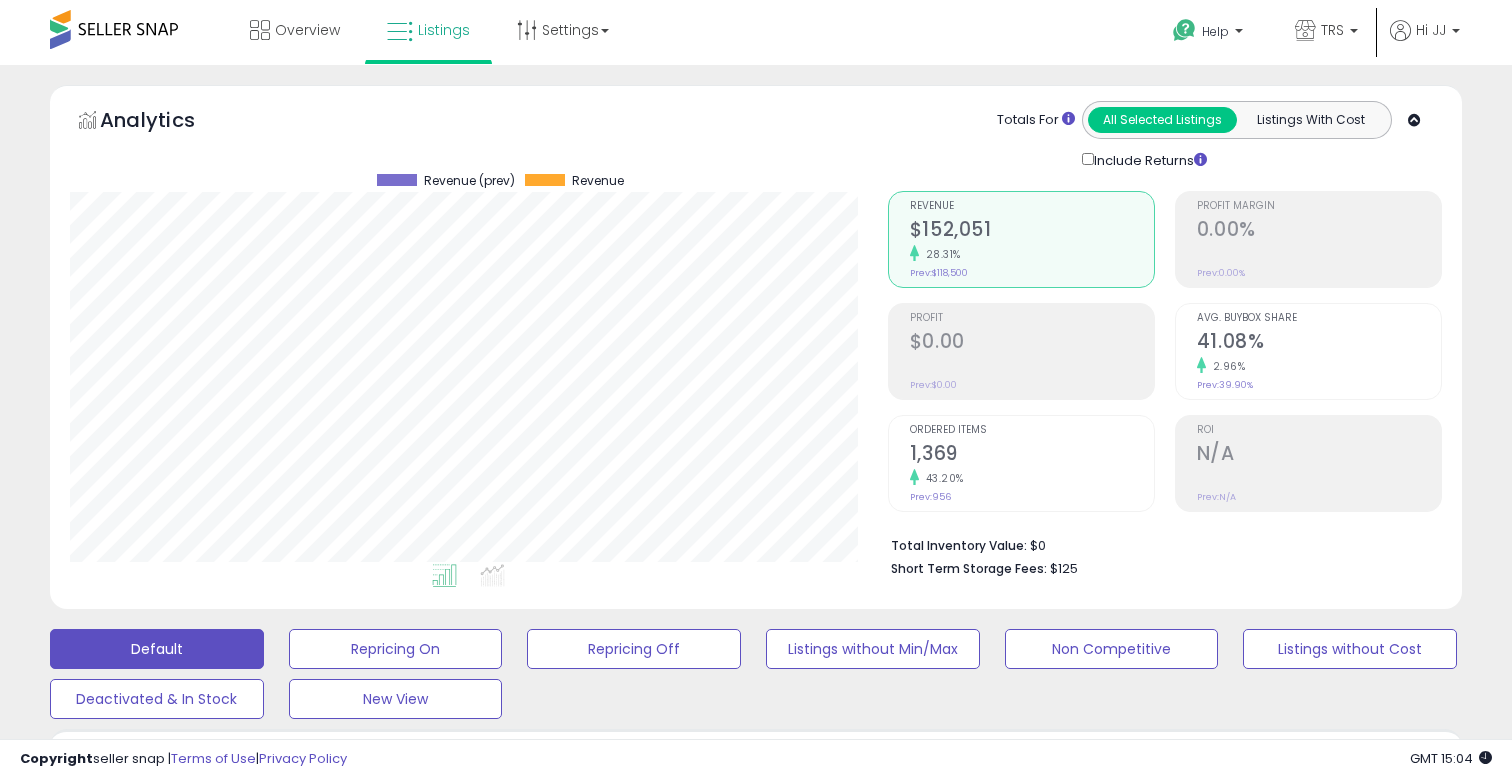 scroll, scrollTop: -1, scrollLeft: 0, axis: vertical 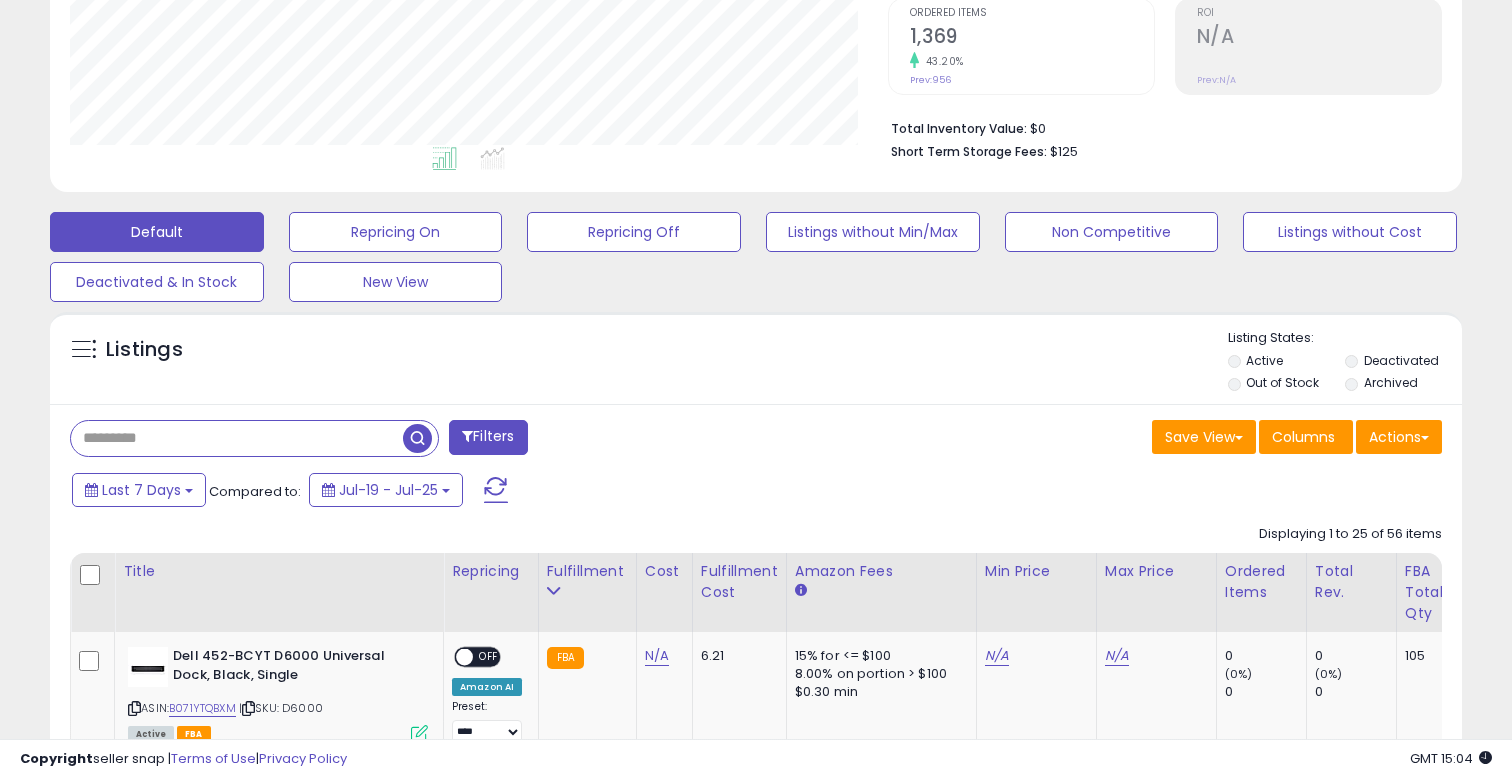 click at bounding box center [237, 438] 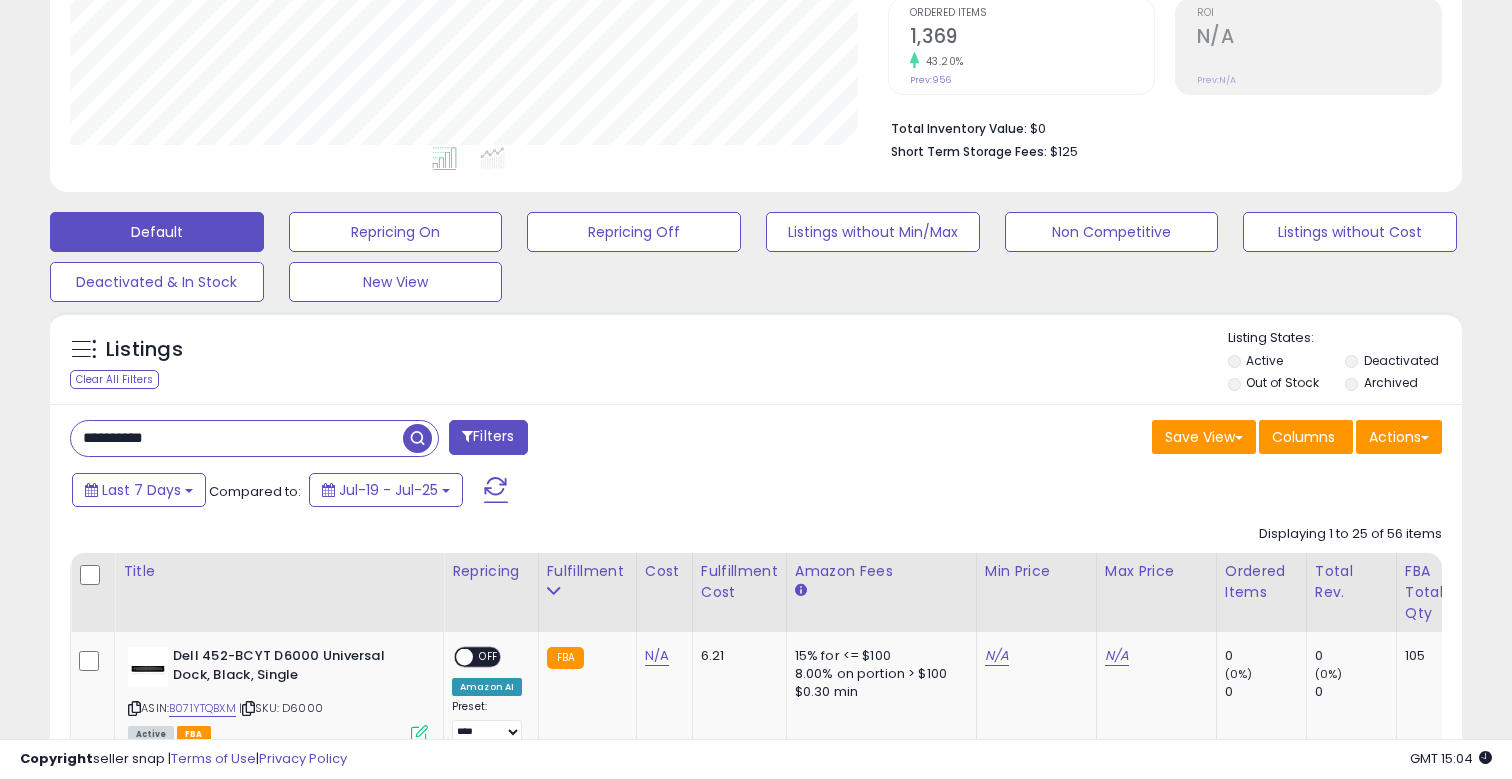 type on "**********" 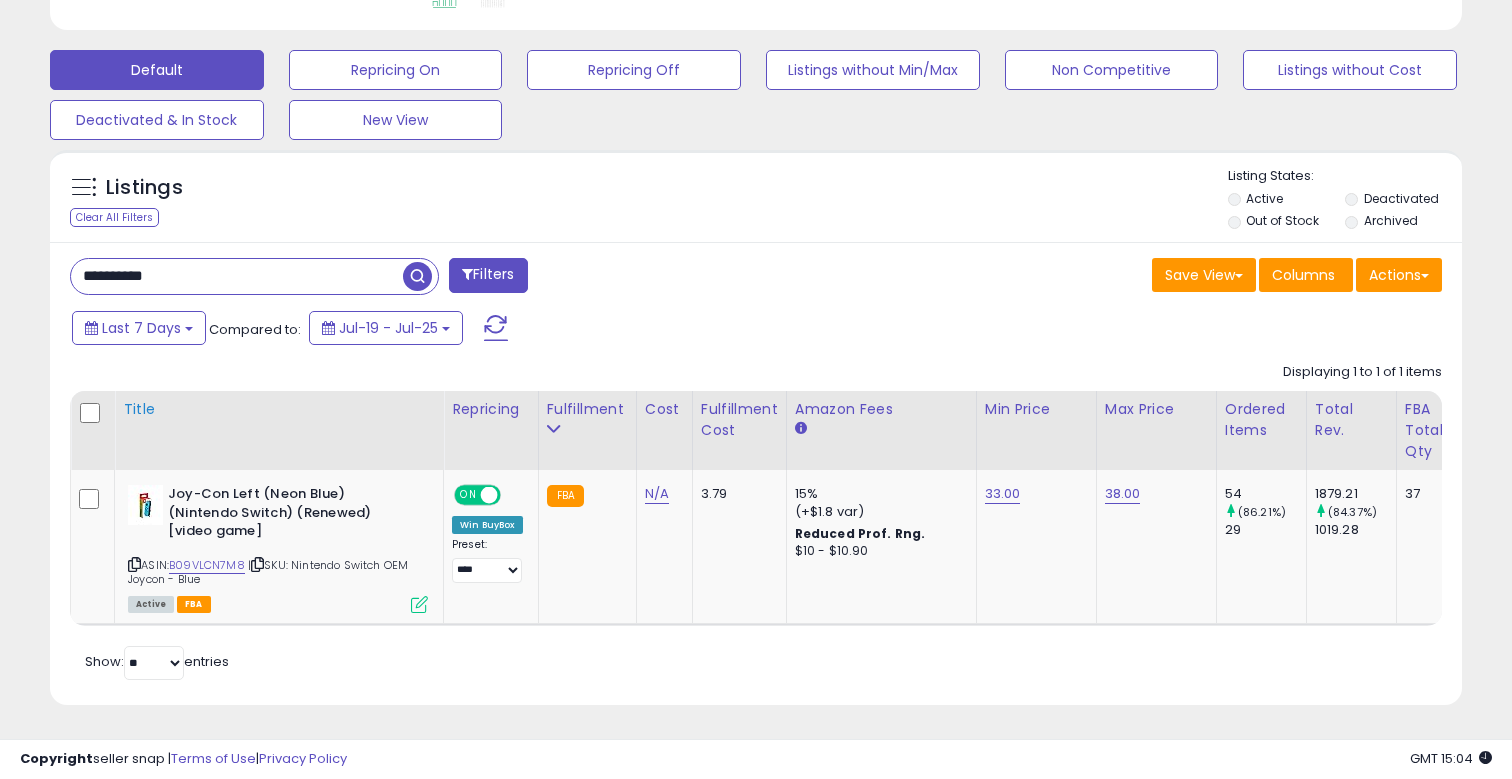 scroll, scrollTop: 573, scrollLeft: 0, axis: vertical 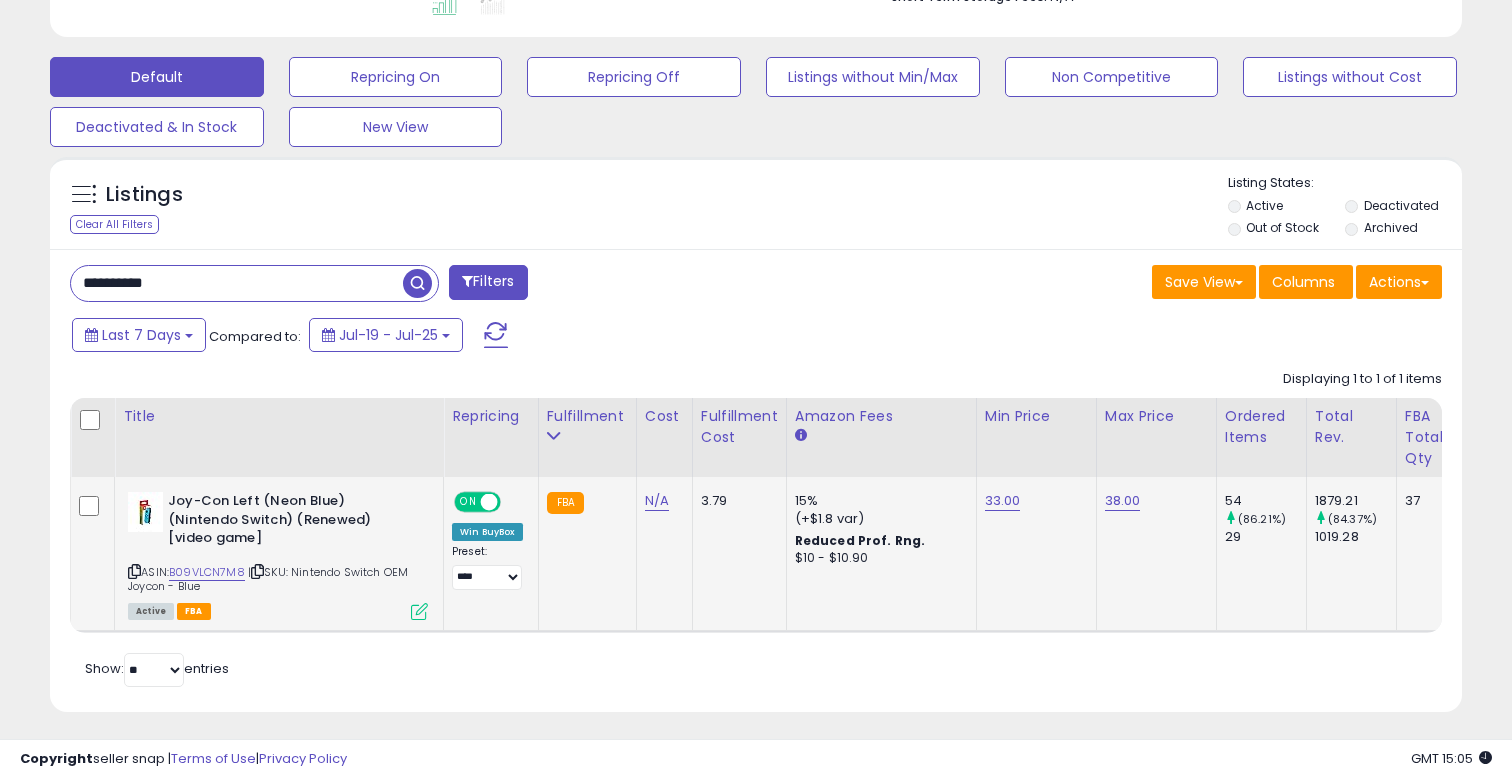 click on "33.00" at bounding box center [1003, 501] 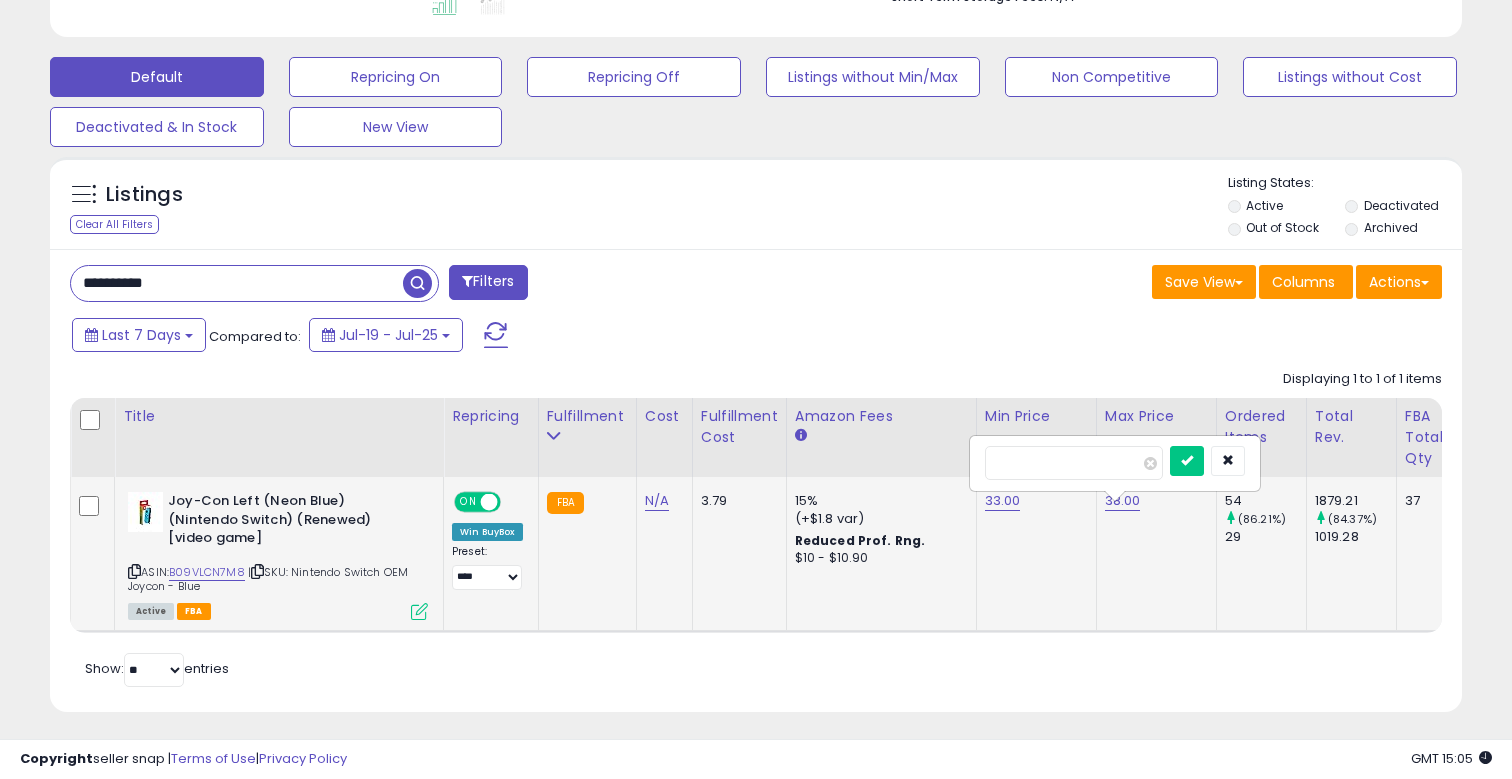 scroll, scrollTop: 571, scrollLeft: 0, axis: vertical 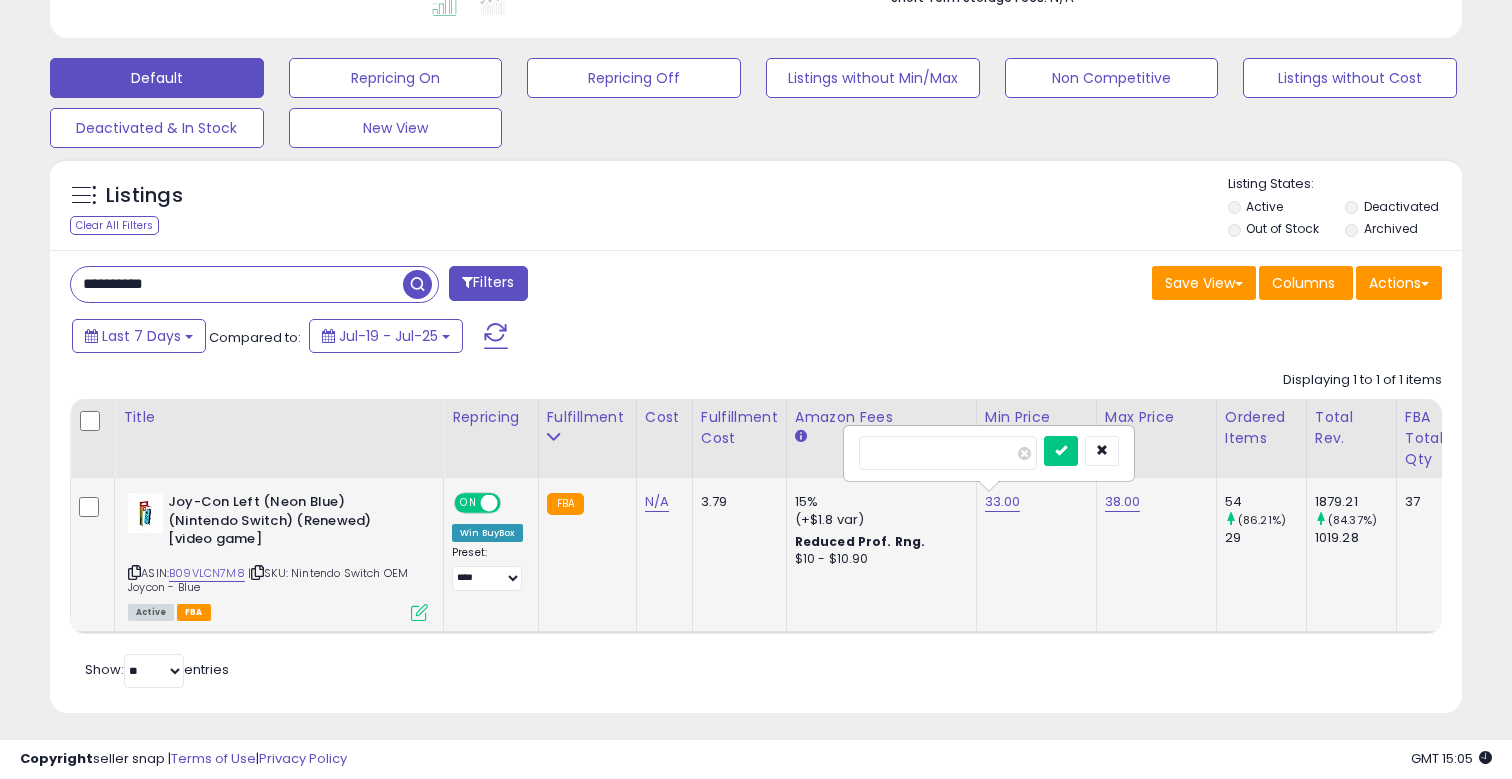 drag, startPoint x: 943, startPoint y: 447, endPoint x: 845, endPoint y: 443, distance: 98.0816 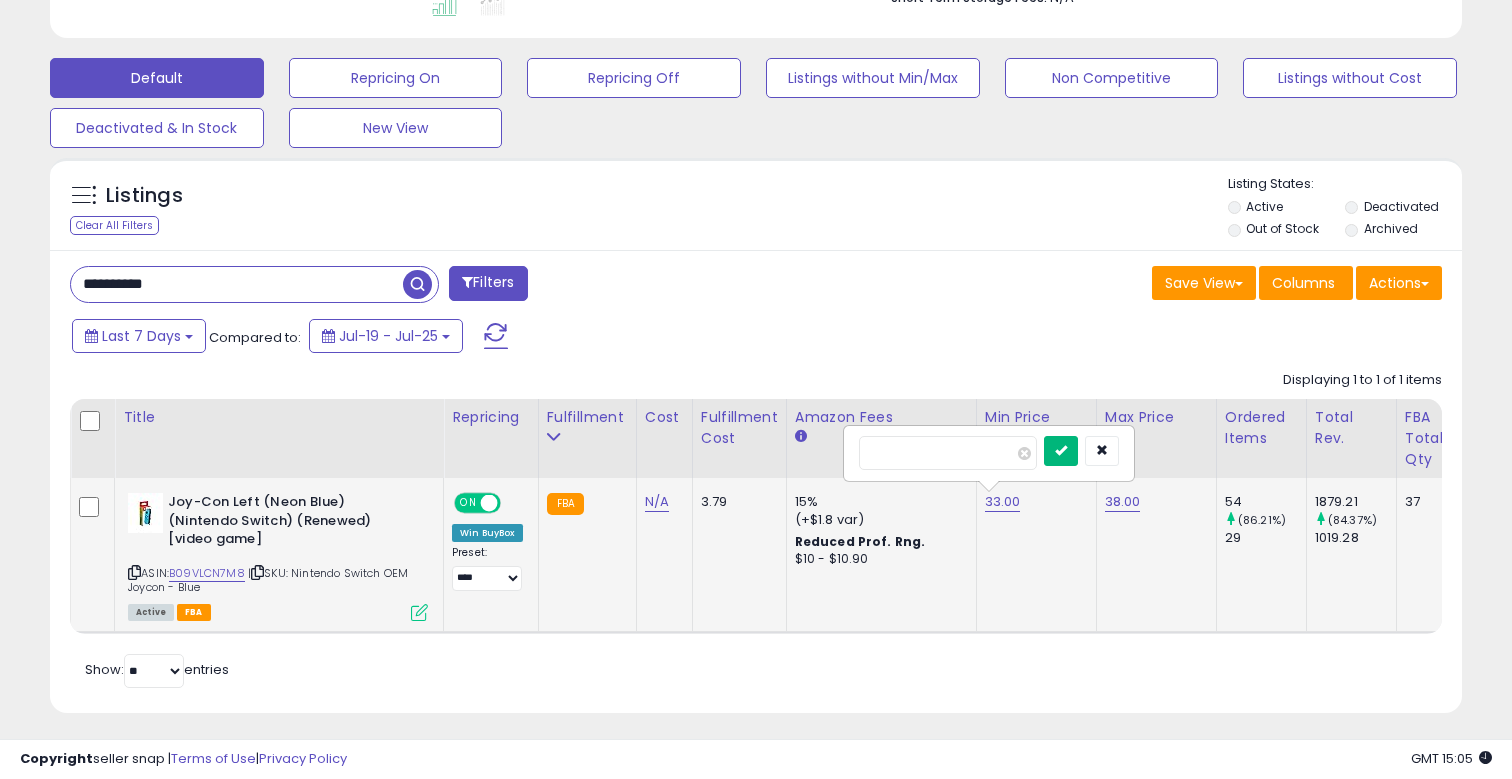 type on "*****" 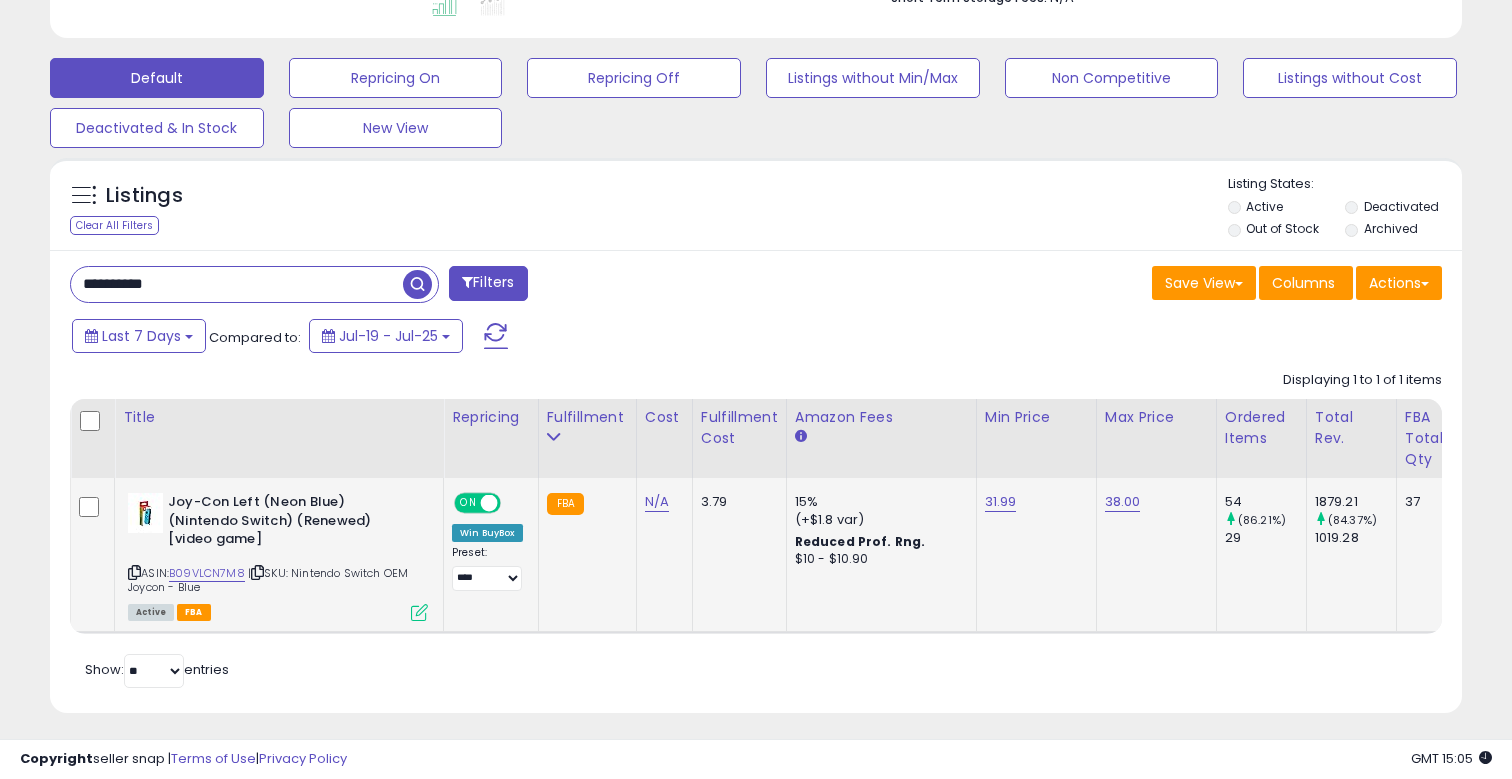 click on "**********" at bounding box center (237, 284) 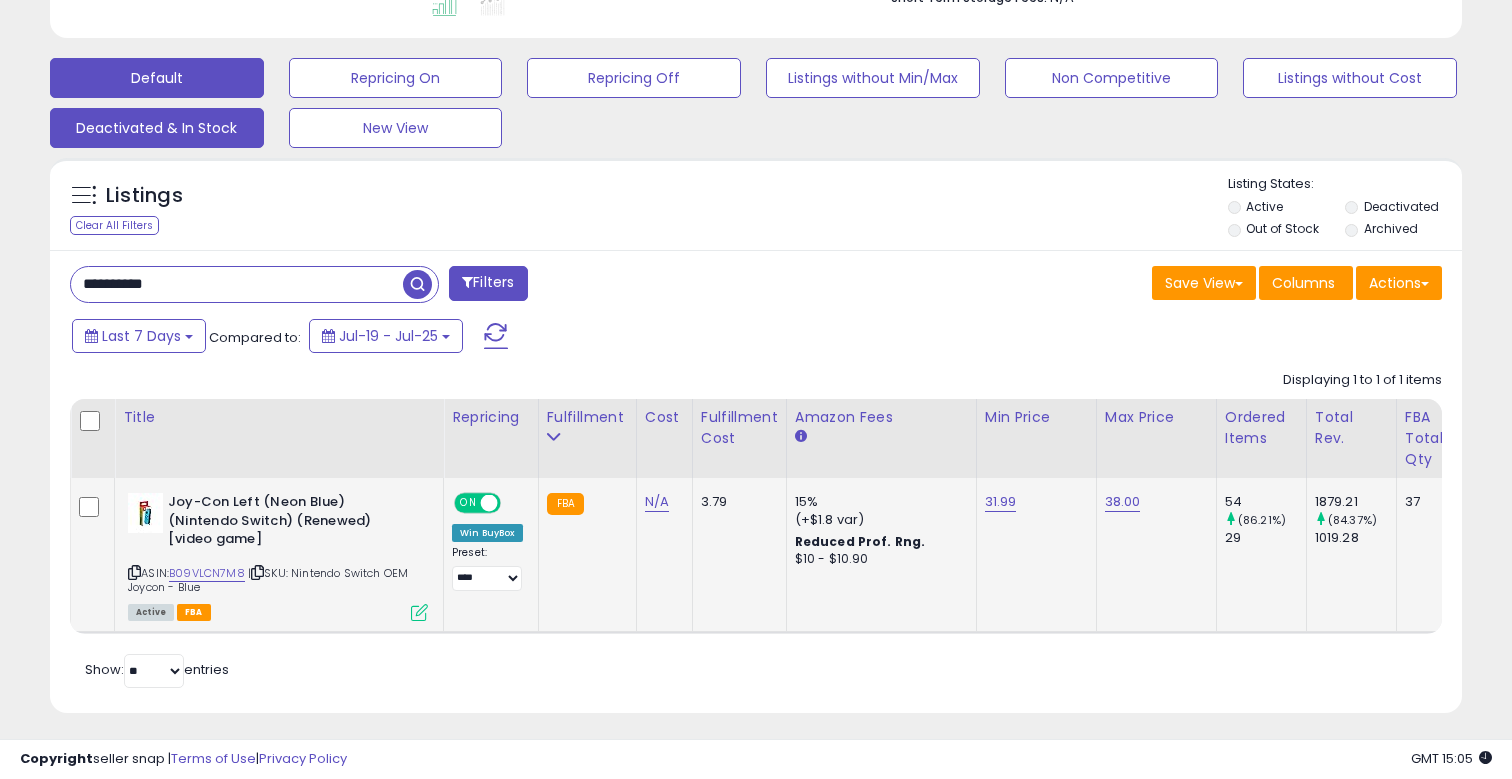 scroll, scrollTop: 419, scrollLeft: 0, axis: vertical 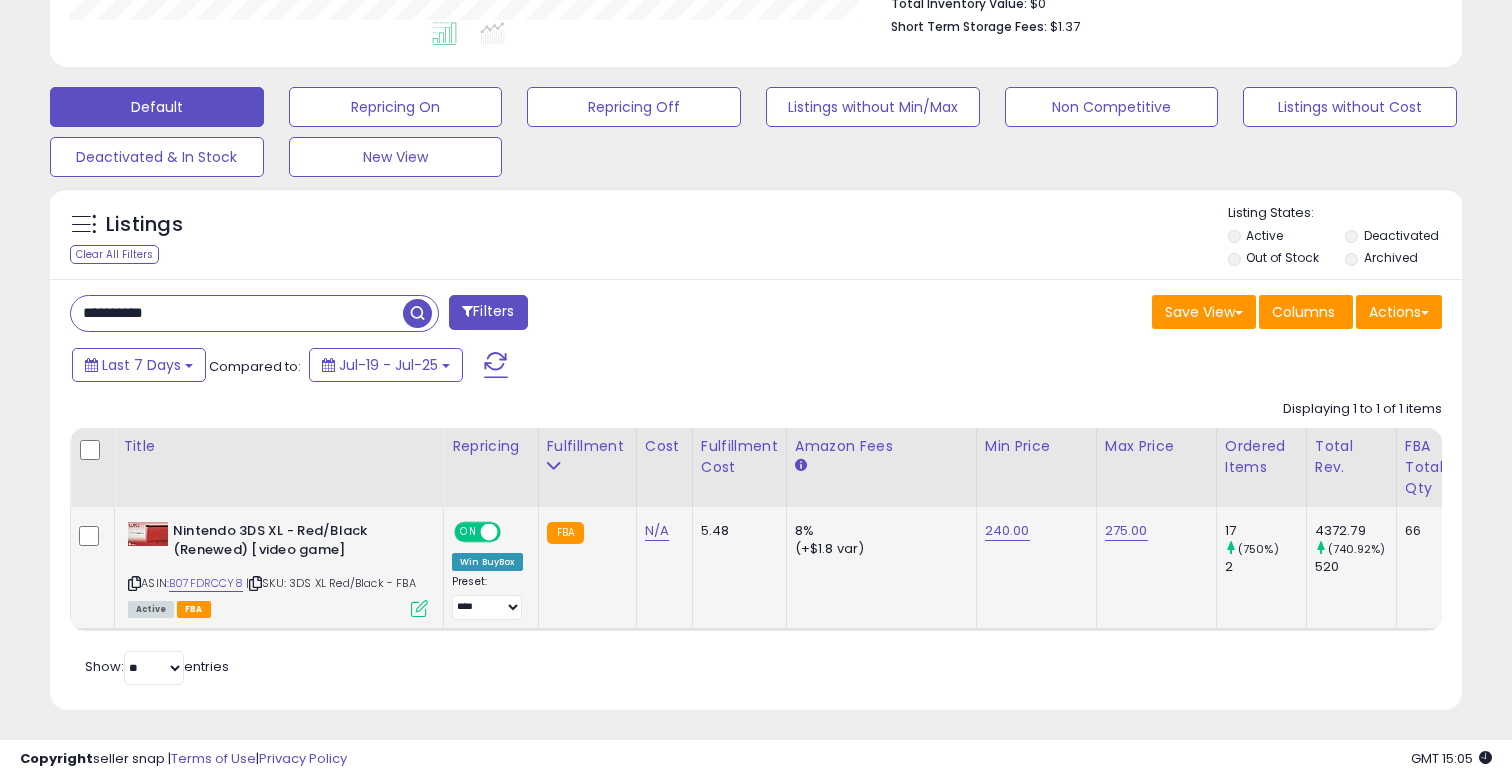 click on "275.00" at bounding box center (1126, 531) 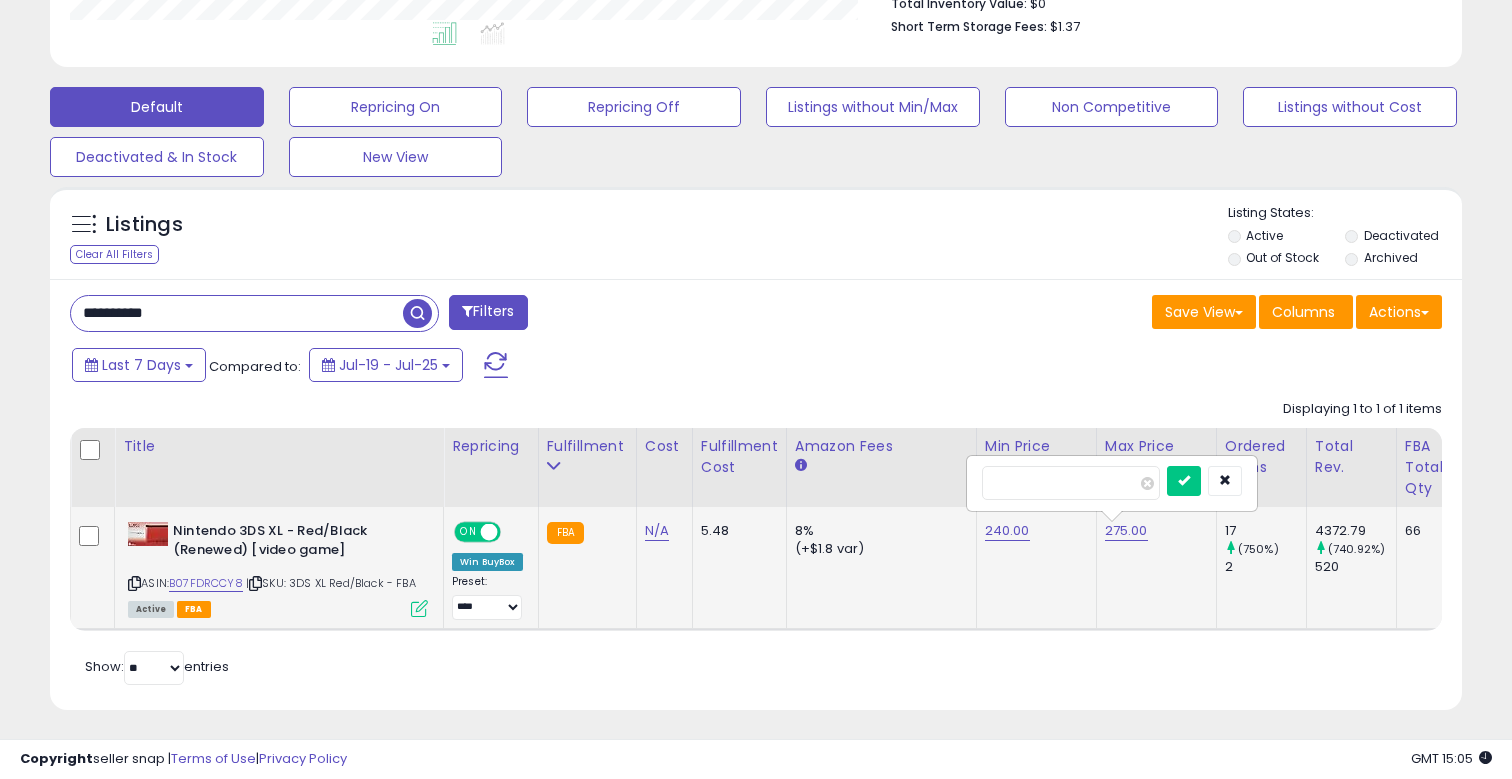 drag, startPoint x: 1056, startPoint y: 466, endPoint x: 1080, endPoint y: 488, distance: 32.55764 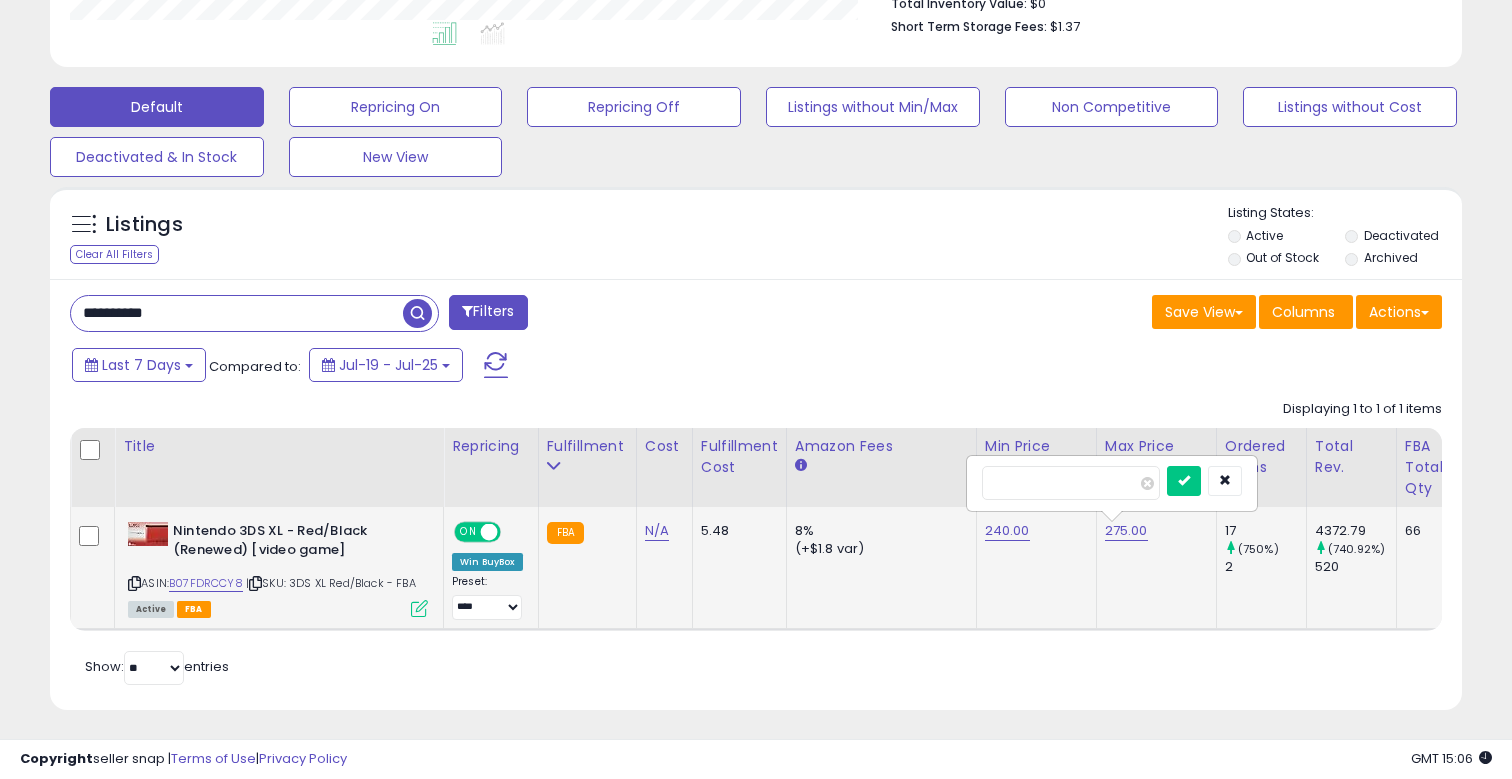 type on "*" 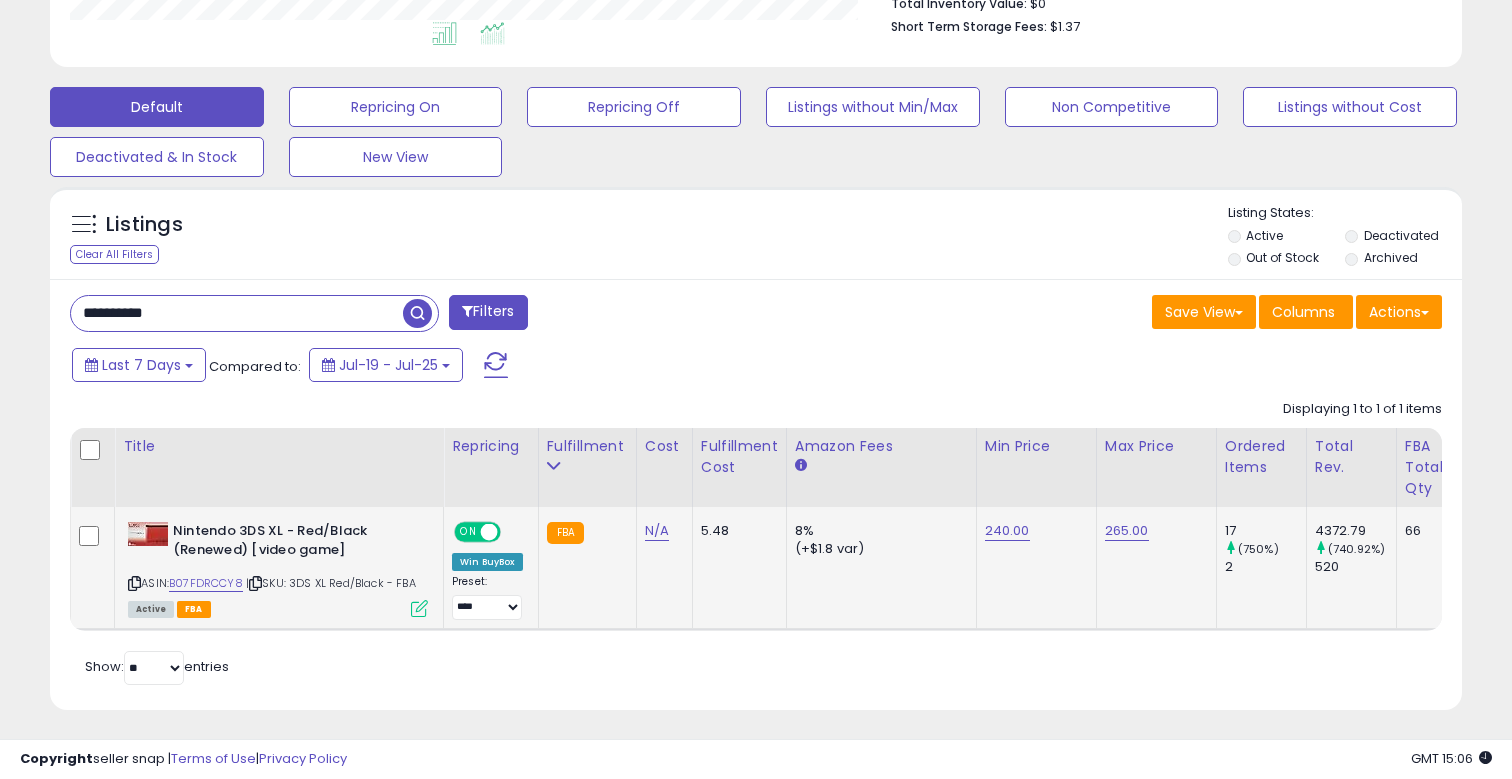 scroll, scrollTop: 541, scrollLeft: 0, axis: vertical 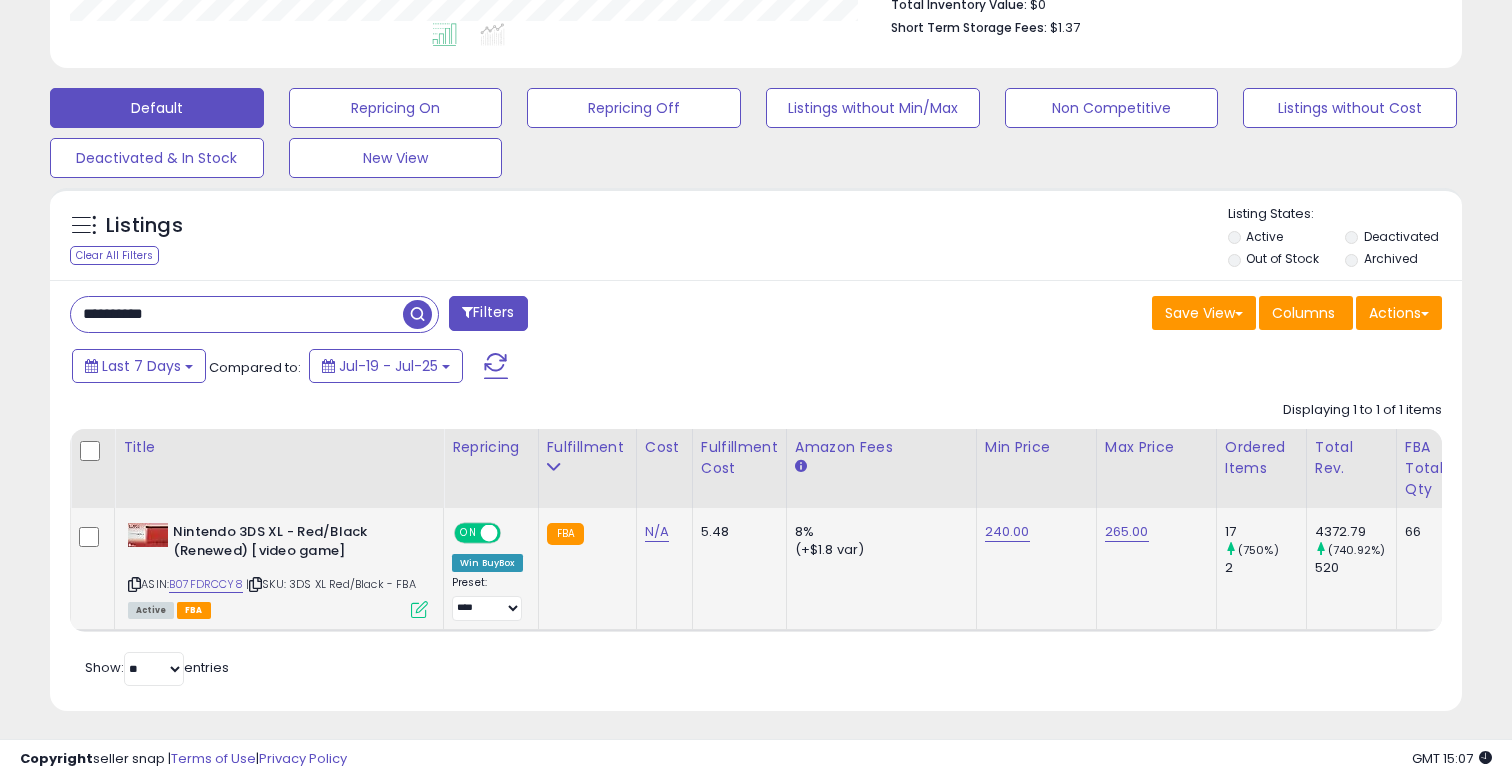 click on "**********" at bounding box center [237, 314] 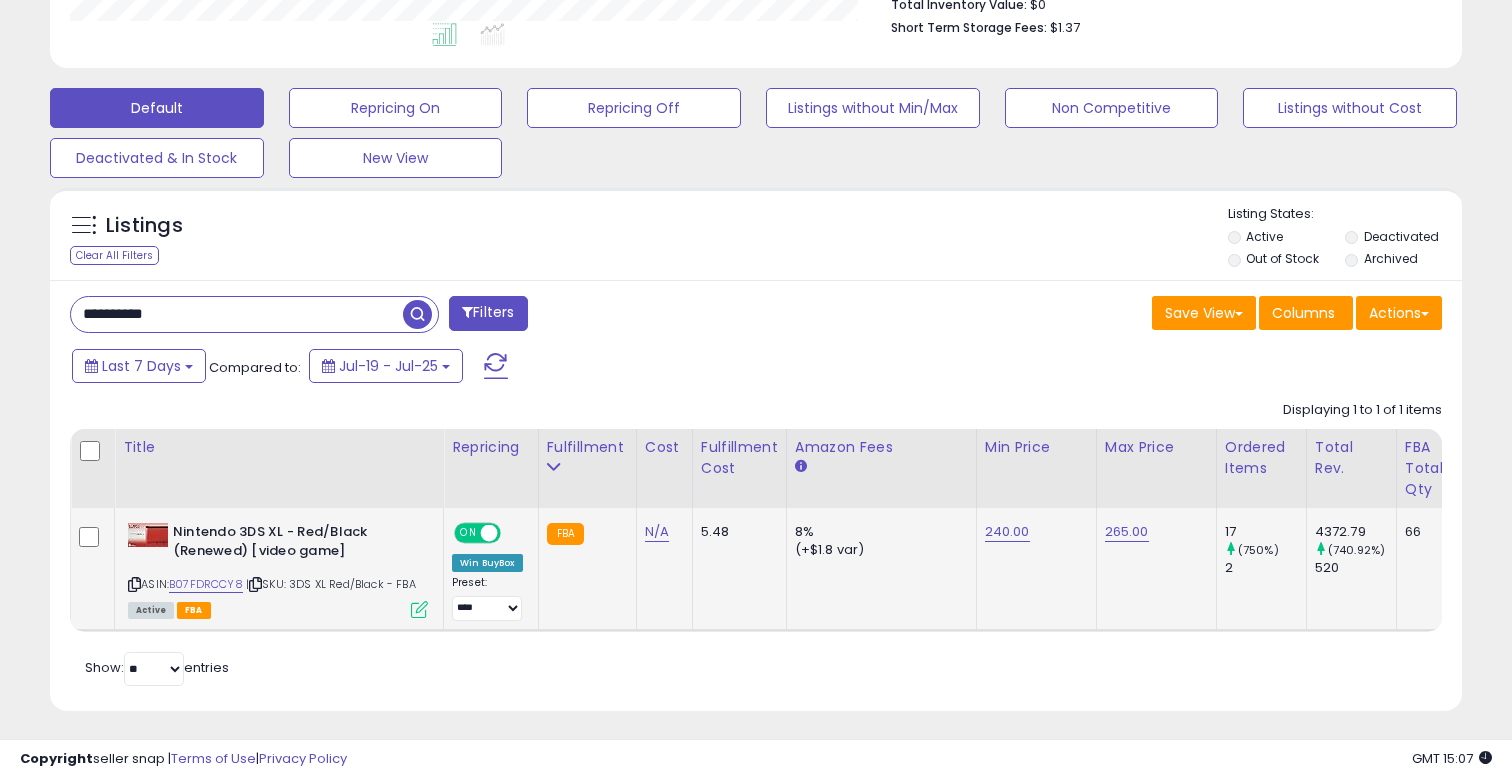 click on "**********" at bounding box center [237, 314] 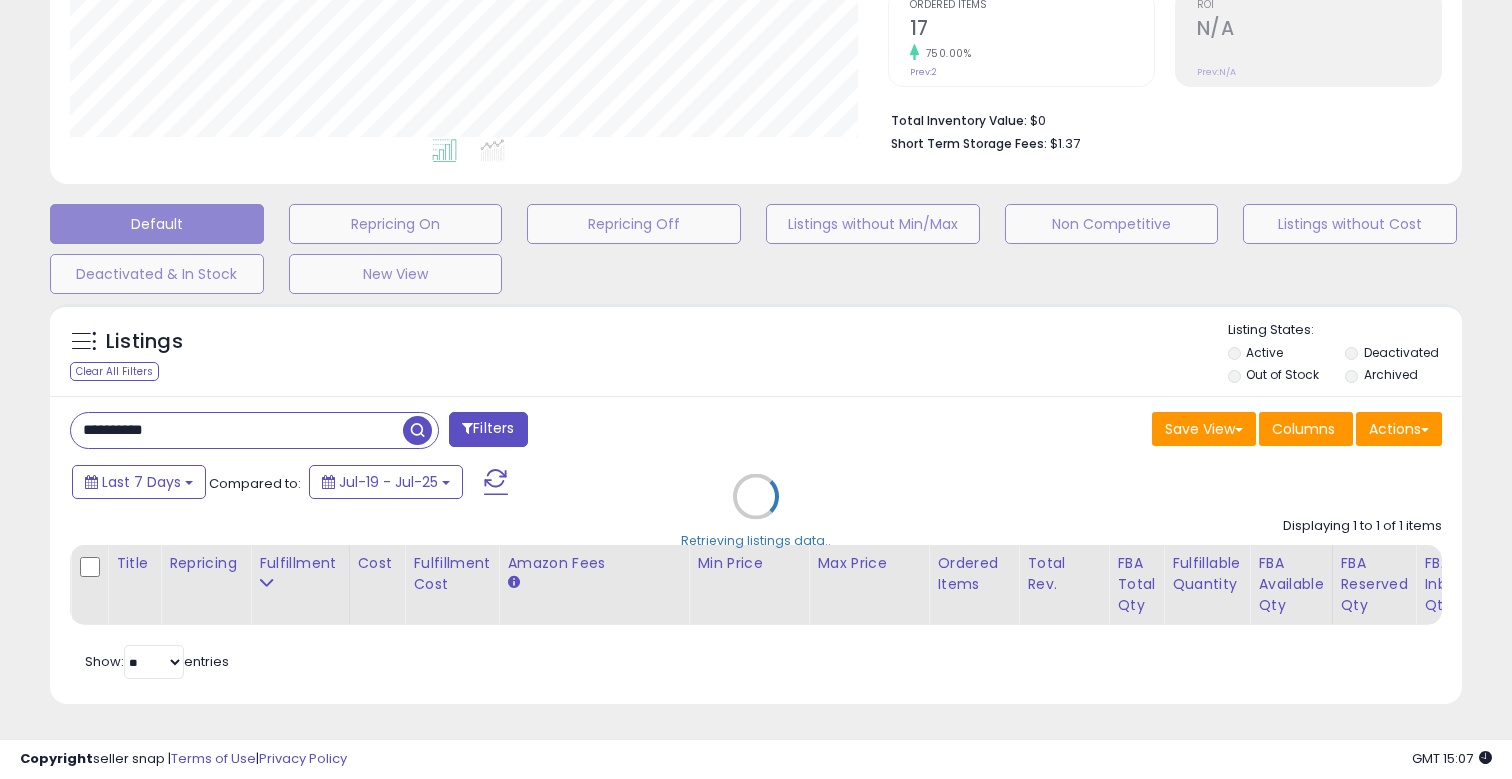 scroll, scrollTop: 419, scrollLeft: 0, axis: vertical 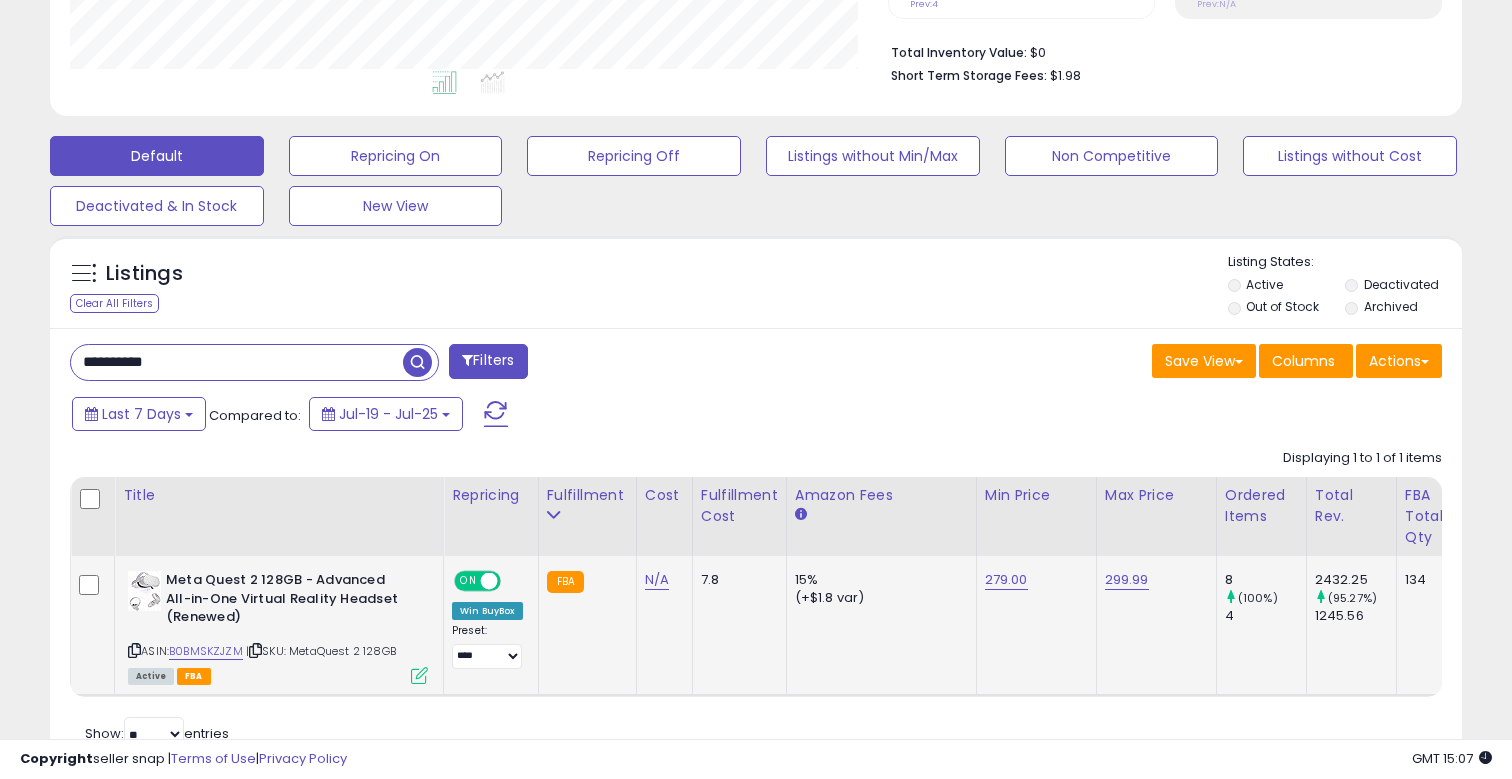 click on "279.00" at bounding box center (1006, 580) 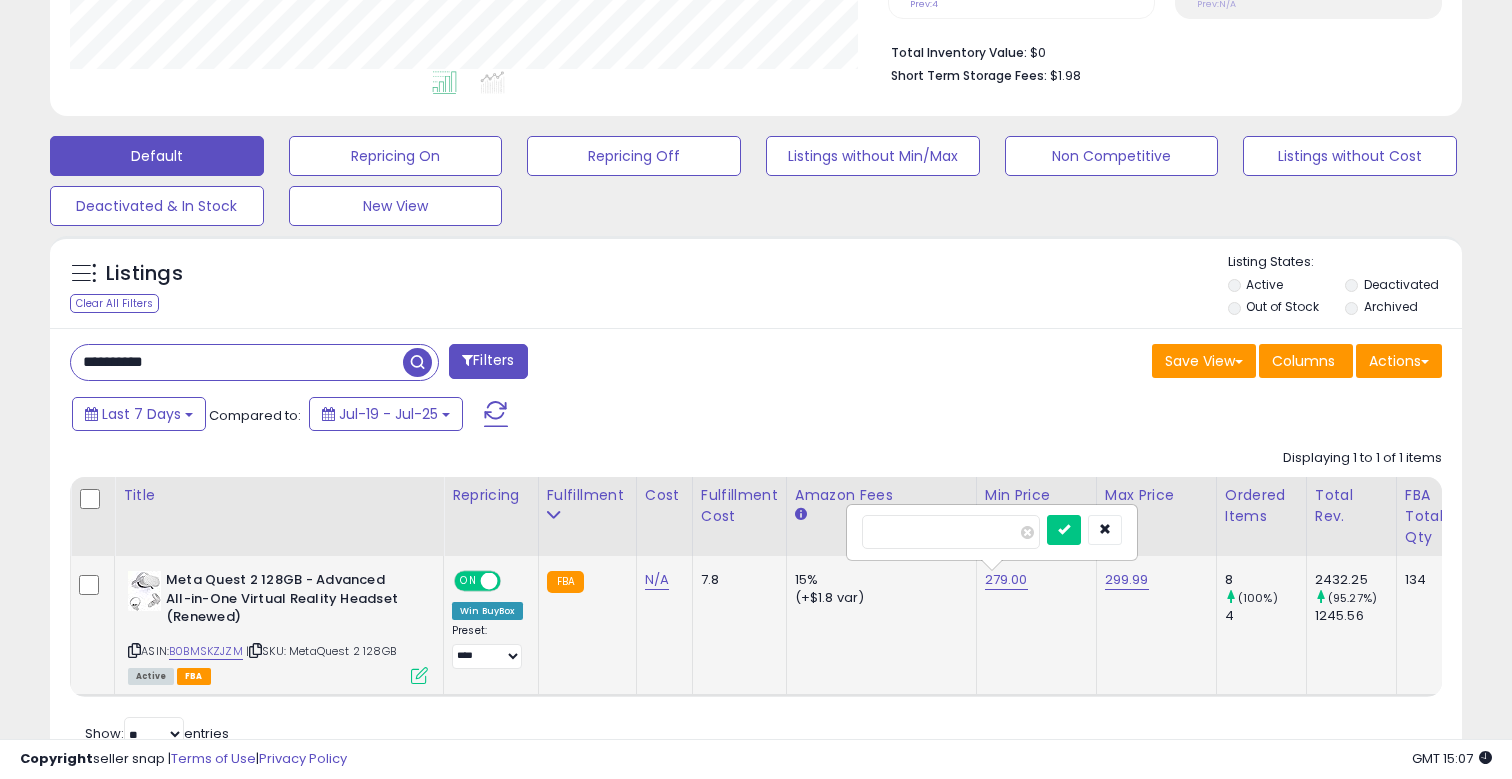 drag, startPoint x: 949, startPoint y: 521, endPoint x: 867, endPoint y: 520, distance: 82.006096 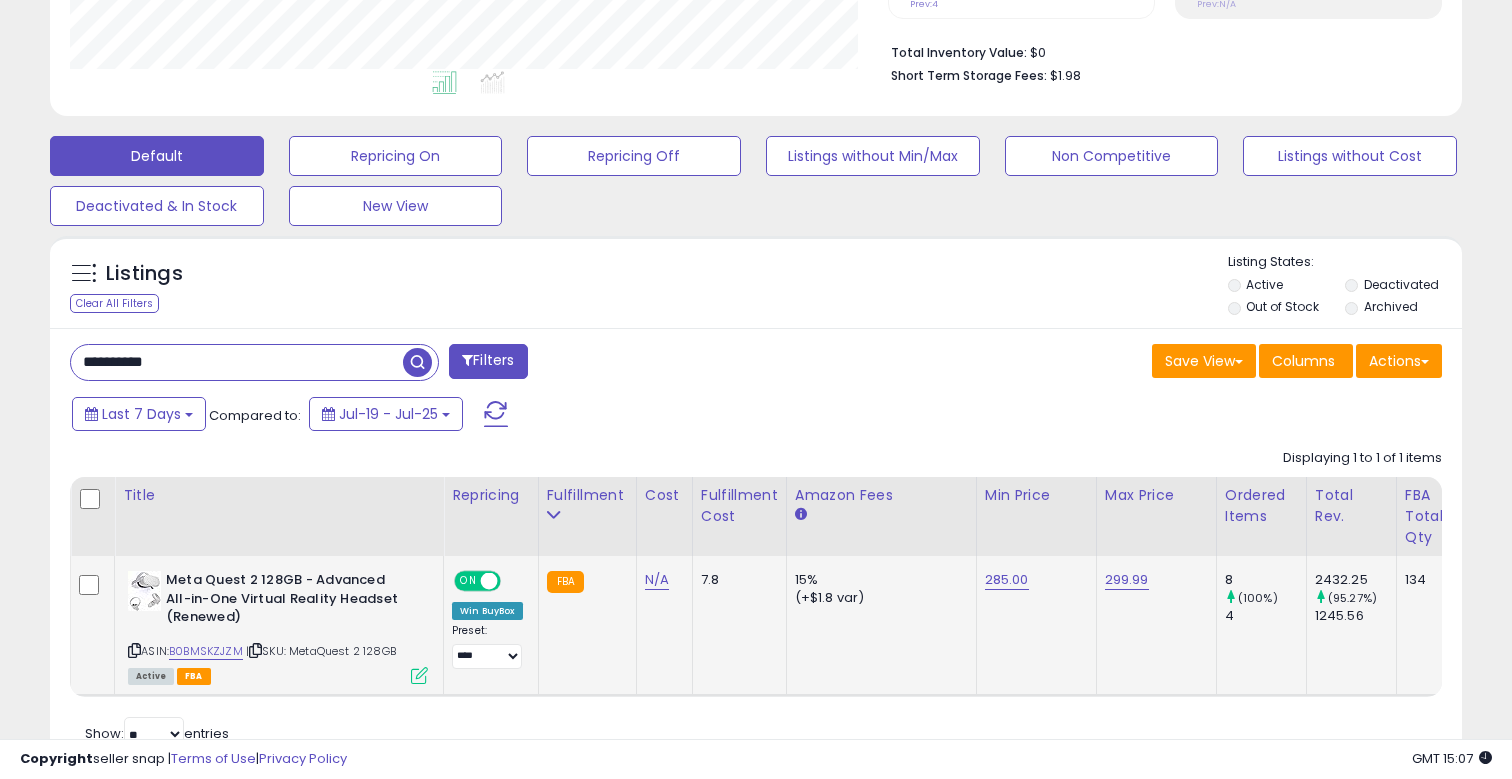 click on "299.99" at bounding box center [1127, 580] 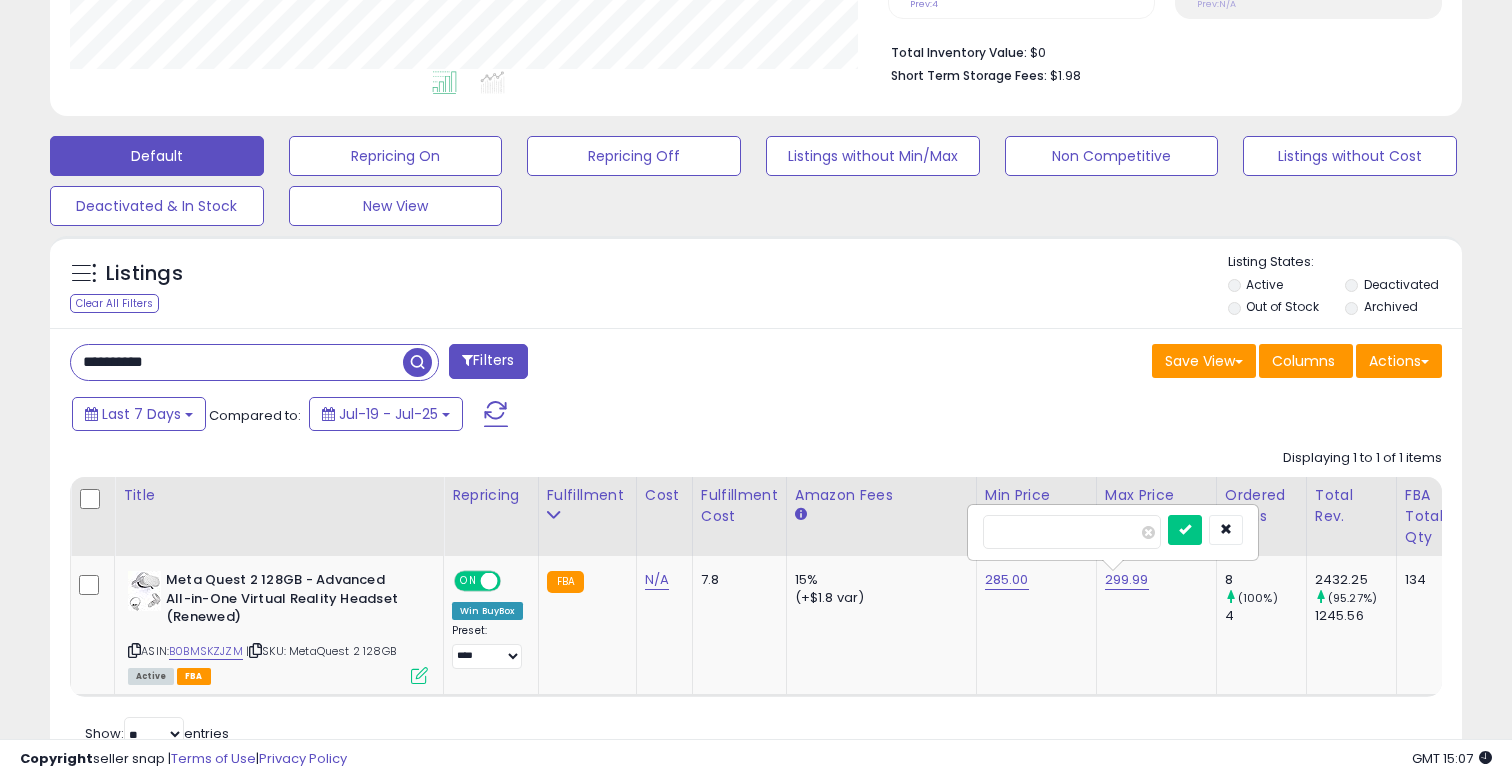 drag, startPoint x: 1070, startPoint y: 530, endPoint x: 938, endPoint y: 530, distance: 132 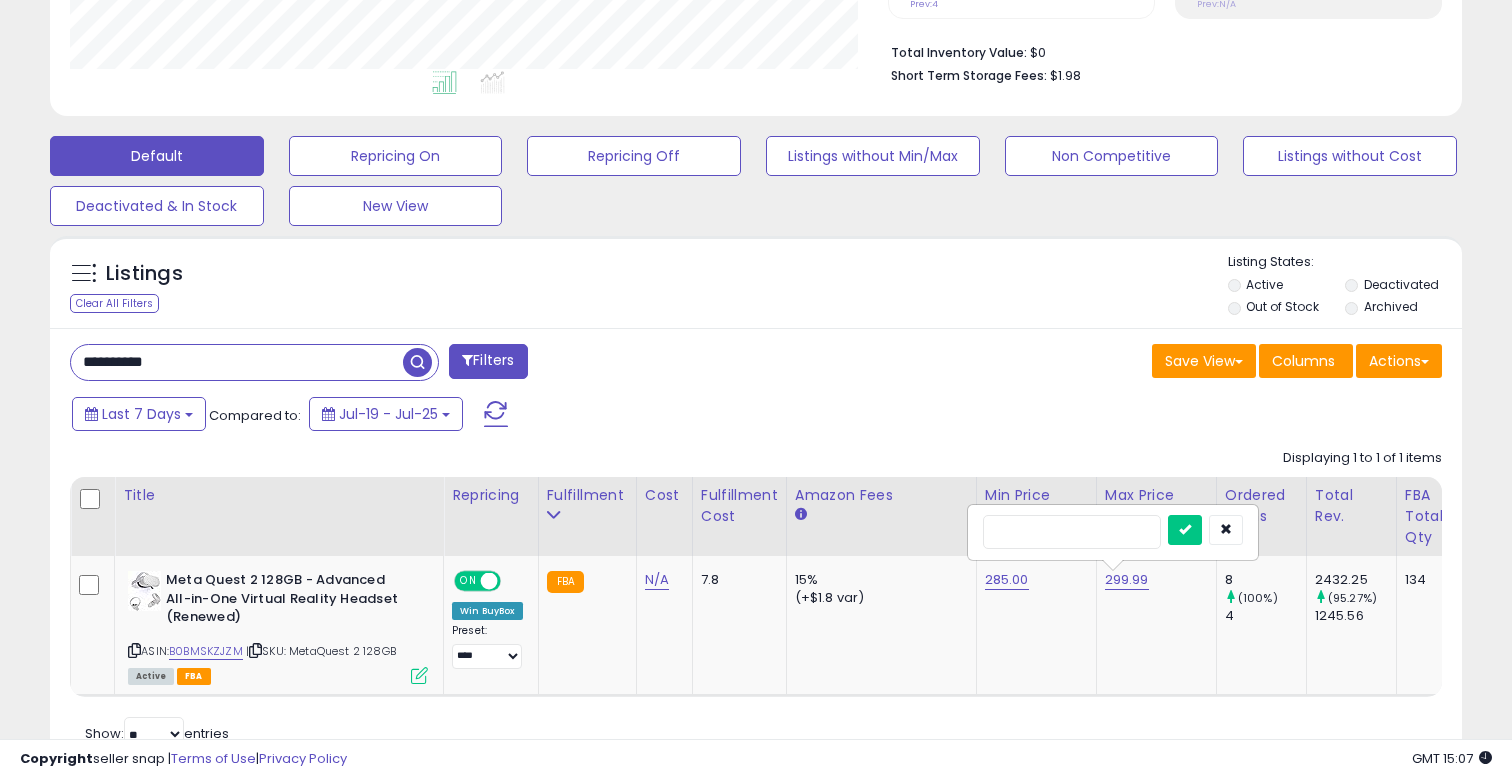 type on "***" 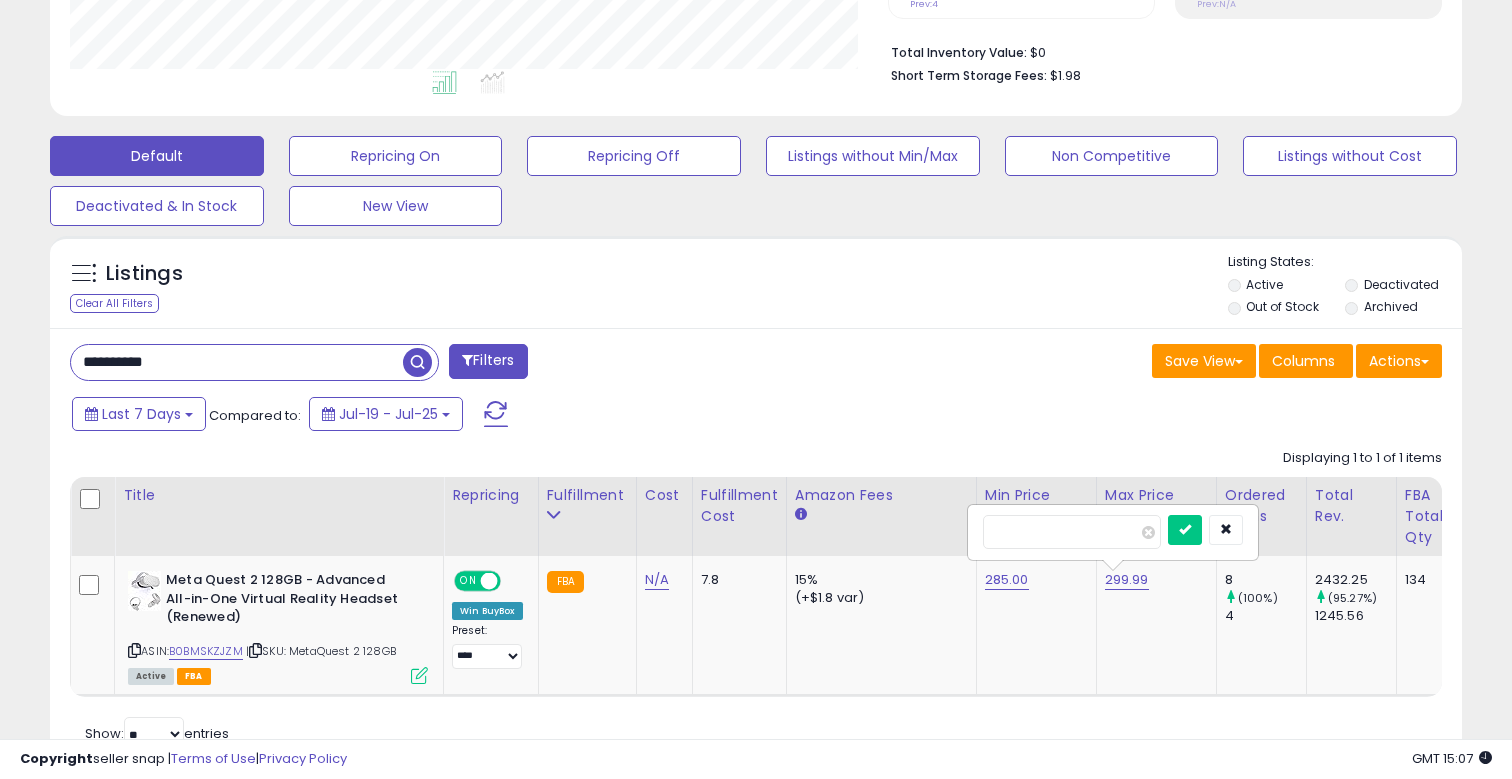click at bounding box center [1185, 530] 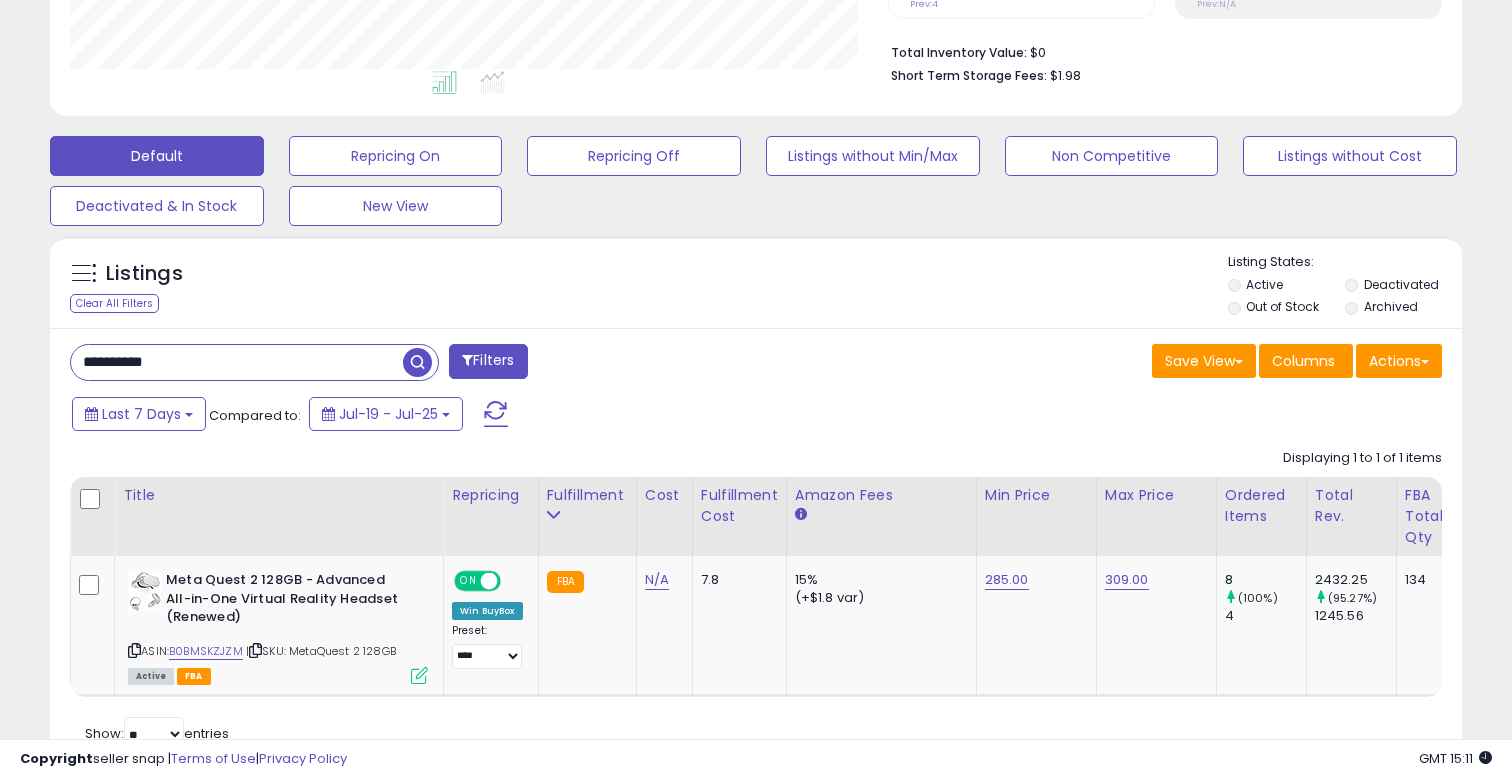 click on "**********" at bounding box center [237, 362] 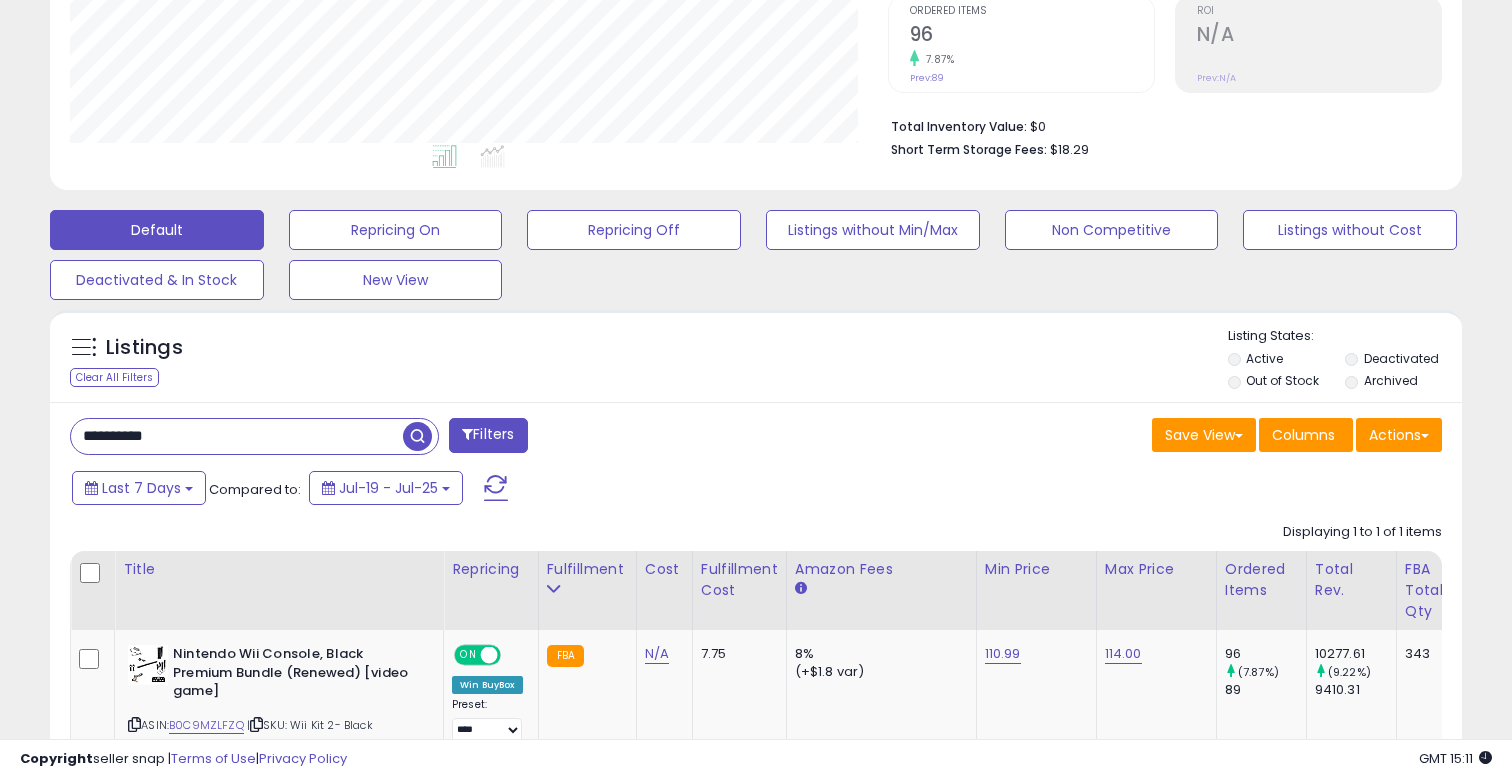 scroll, scrollTop: 999590, scrollLeft: 999182, axis: both 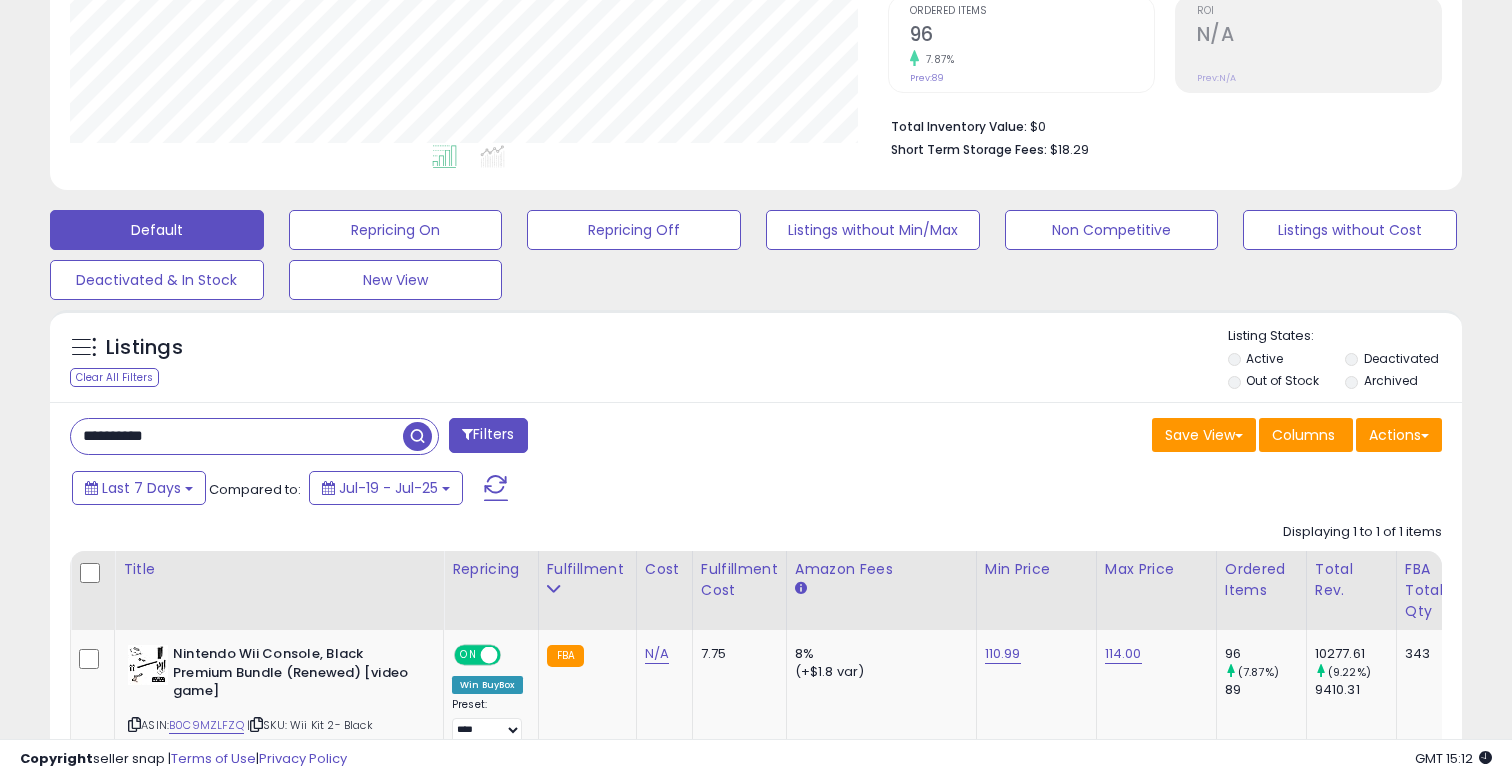 click on "**********" at bounding box center (237, 436) 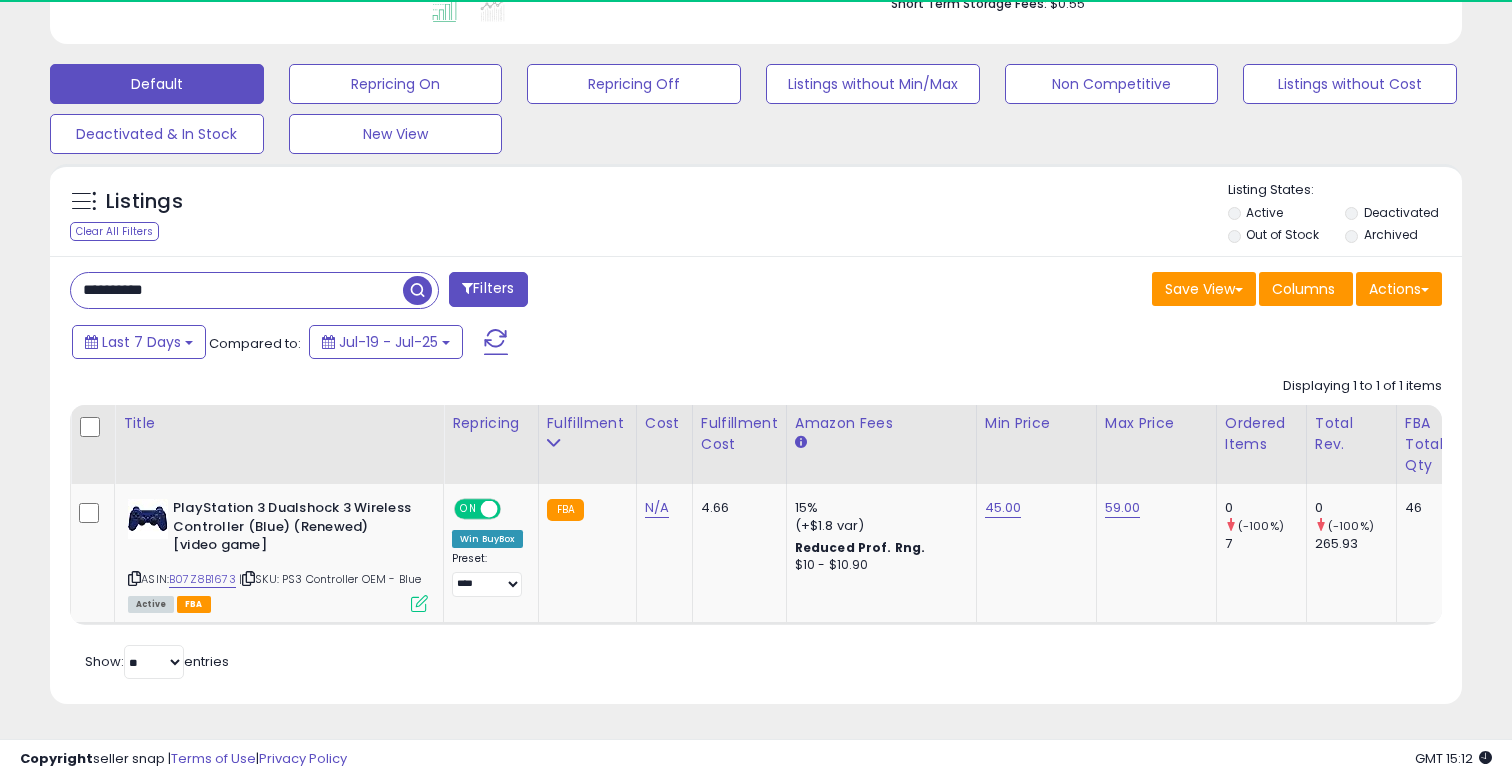 scroll, scrollTop: 569, scrollLeft: 0, axis: vertical 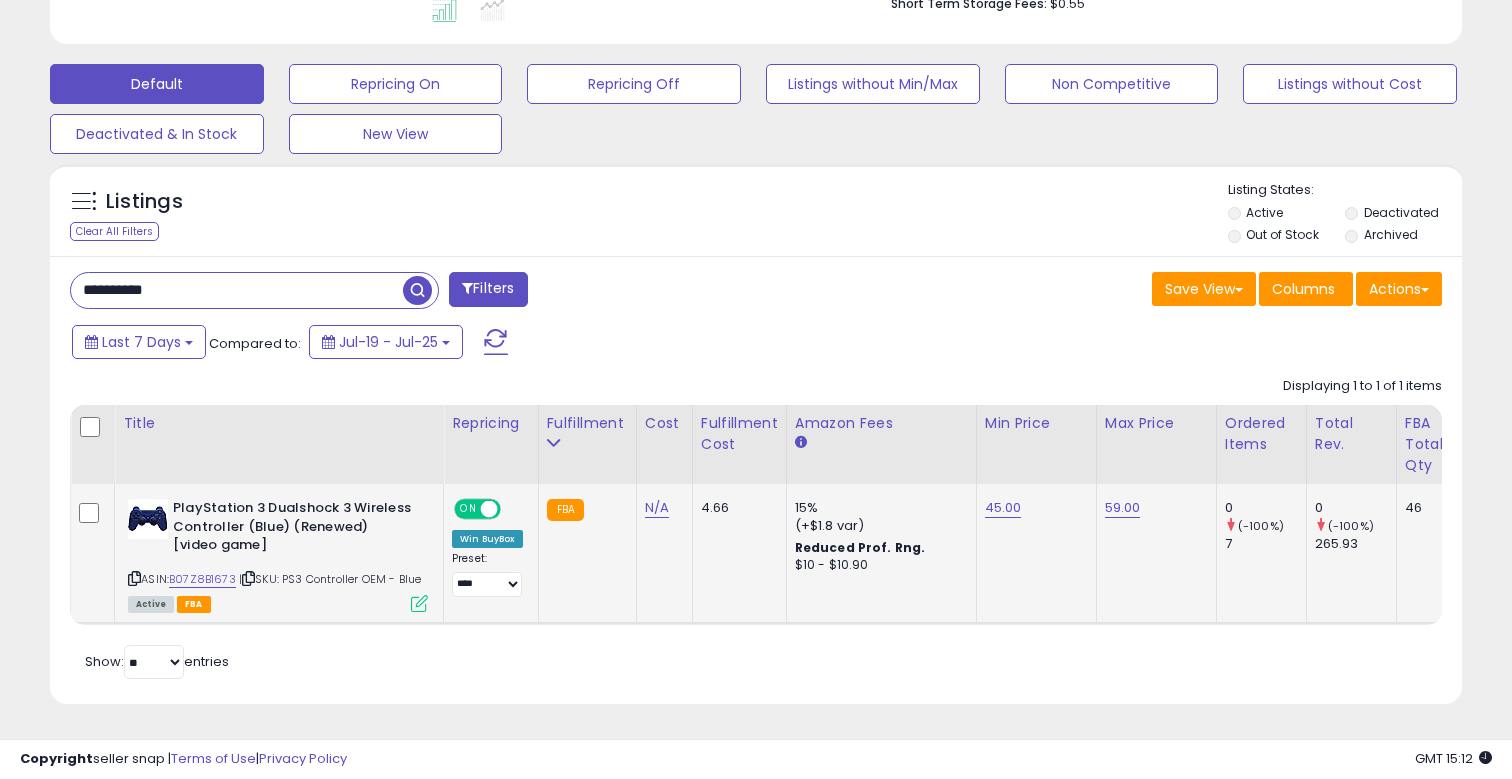 click on "45.00" at bounding box center (1003, 508) 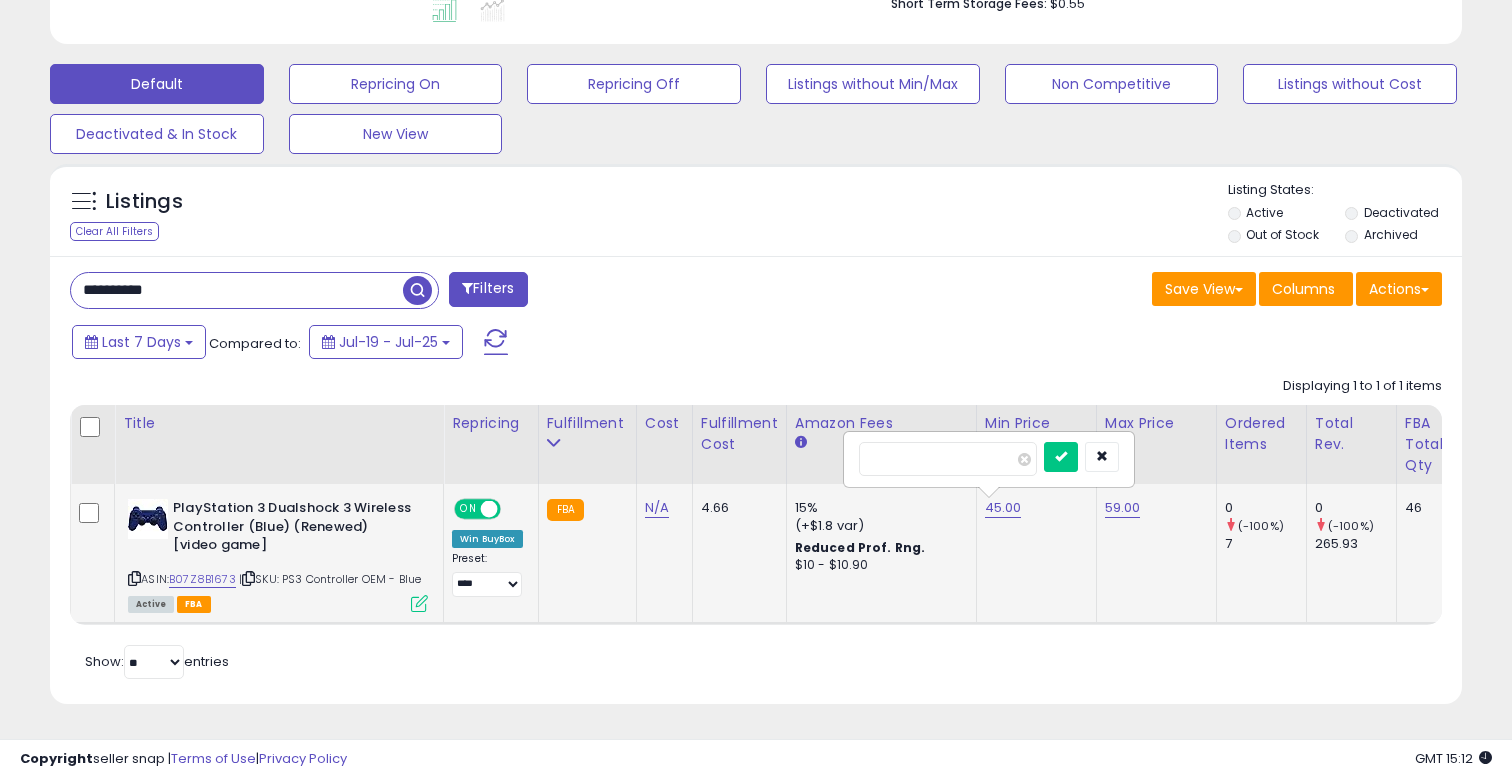 drag, startPoint x: 926, startPoint y: 456, endPoint x: 857, endPoint y: 455, distance: 69.00725 